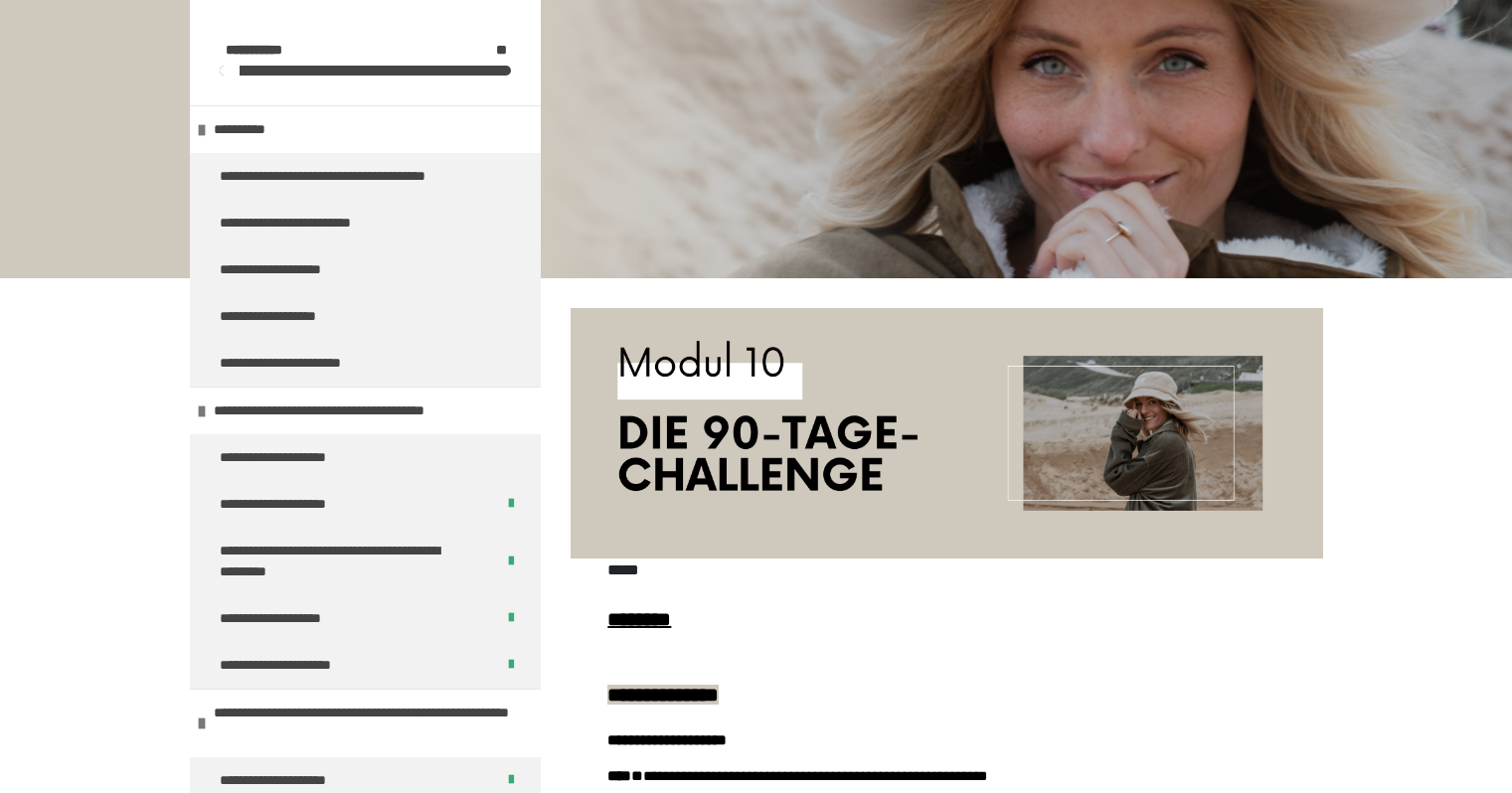 scroll, scrollTop: 268, scrollLeft: 0, axis: vertical 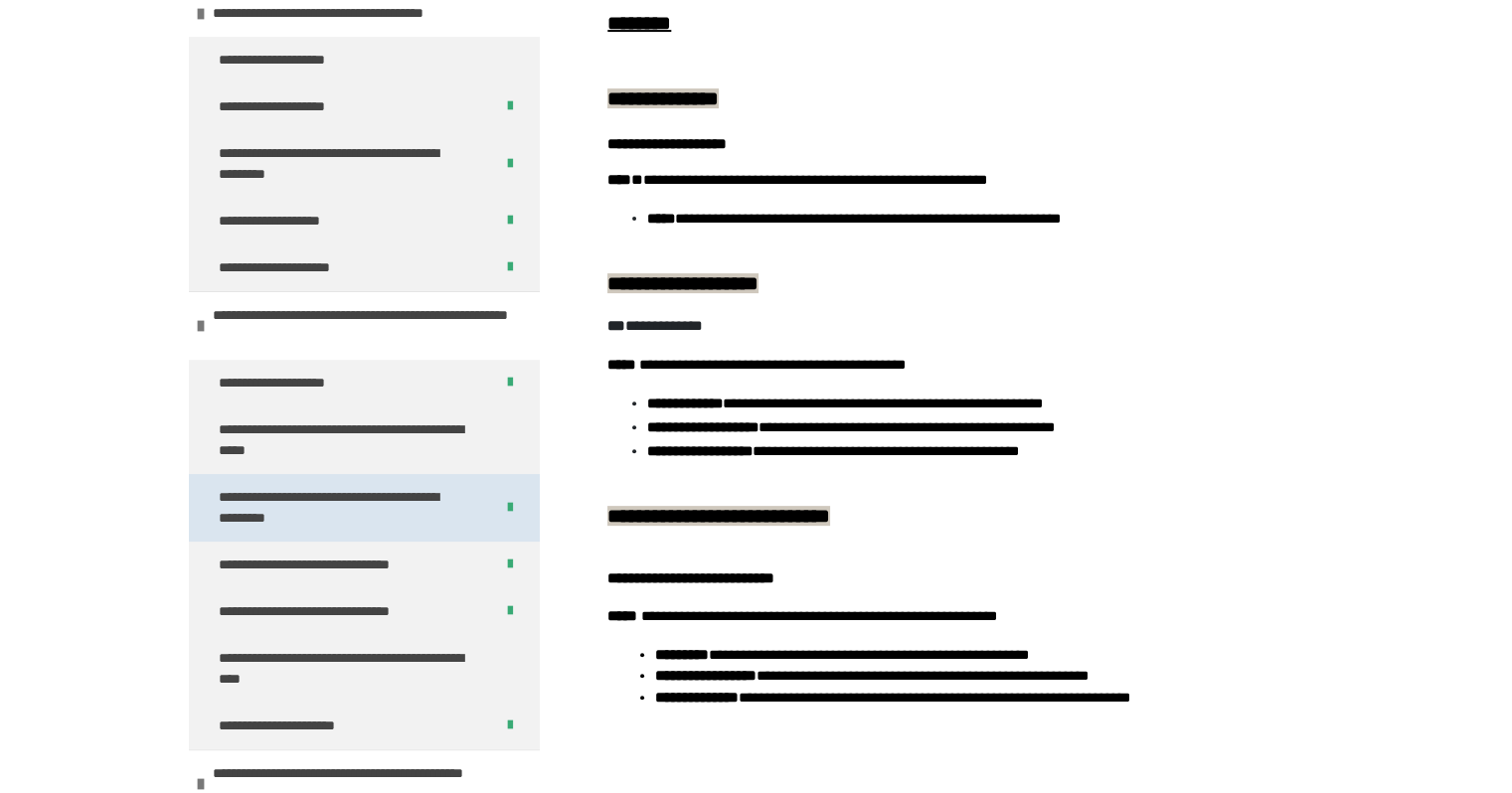 click on "**********" at bounding box center (341, 508) 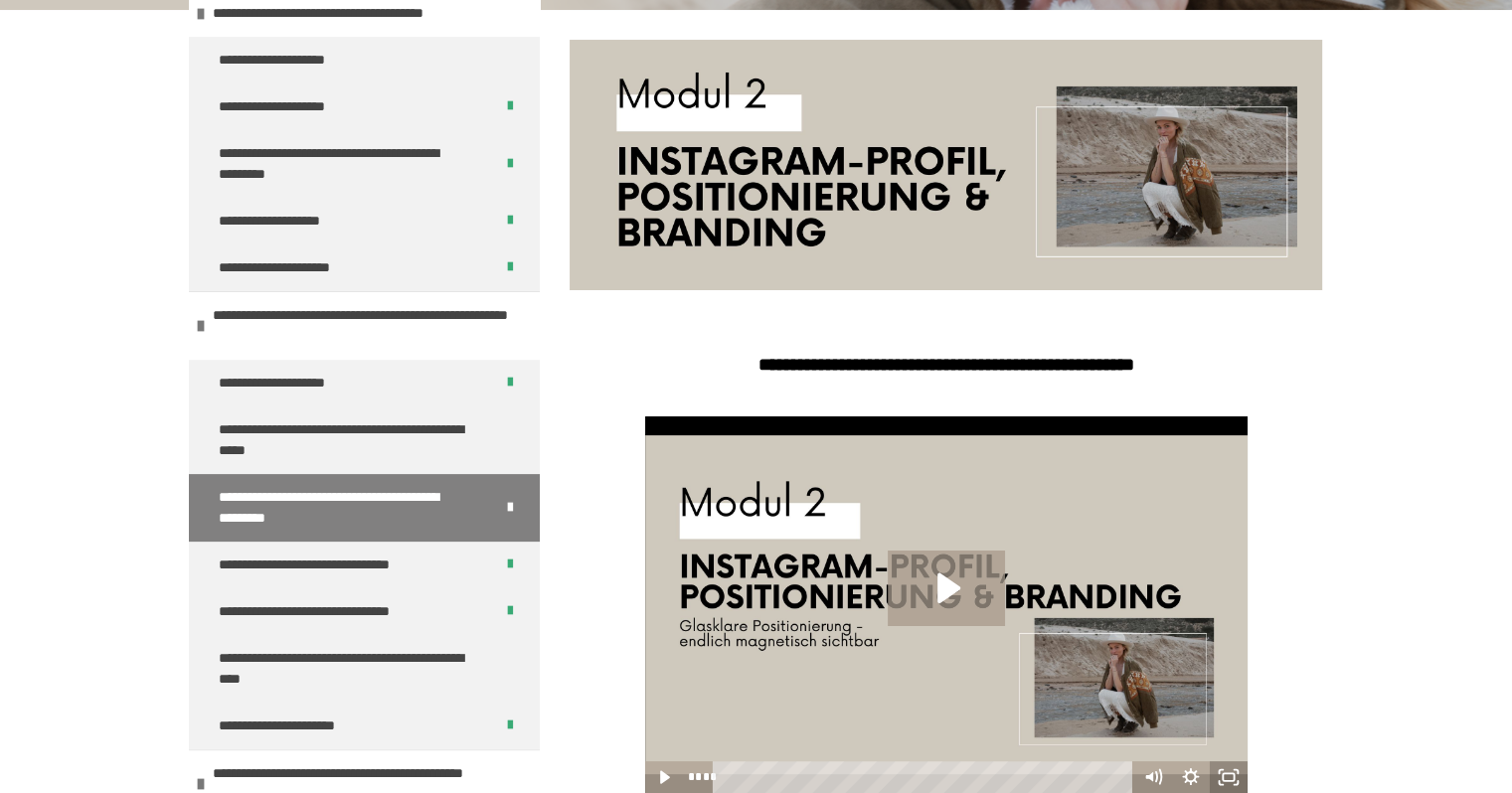 click 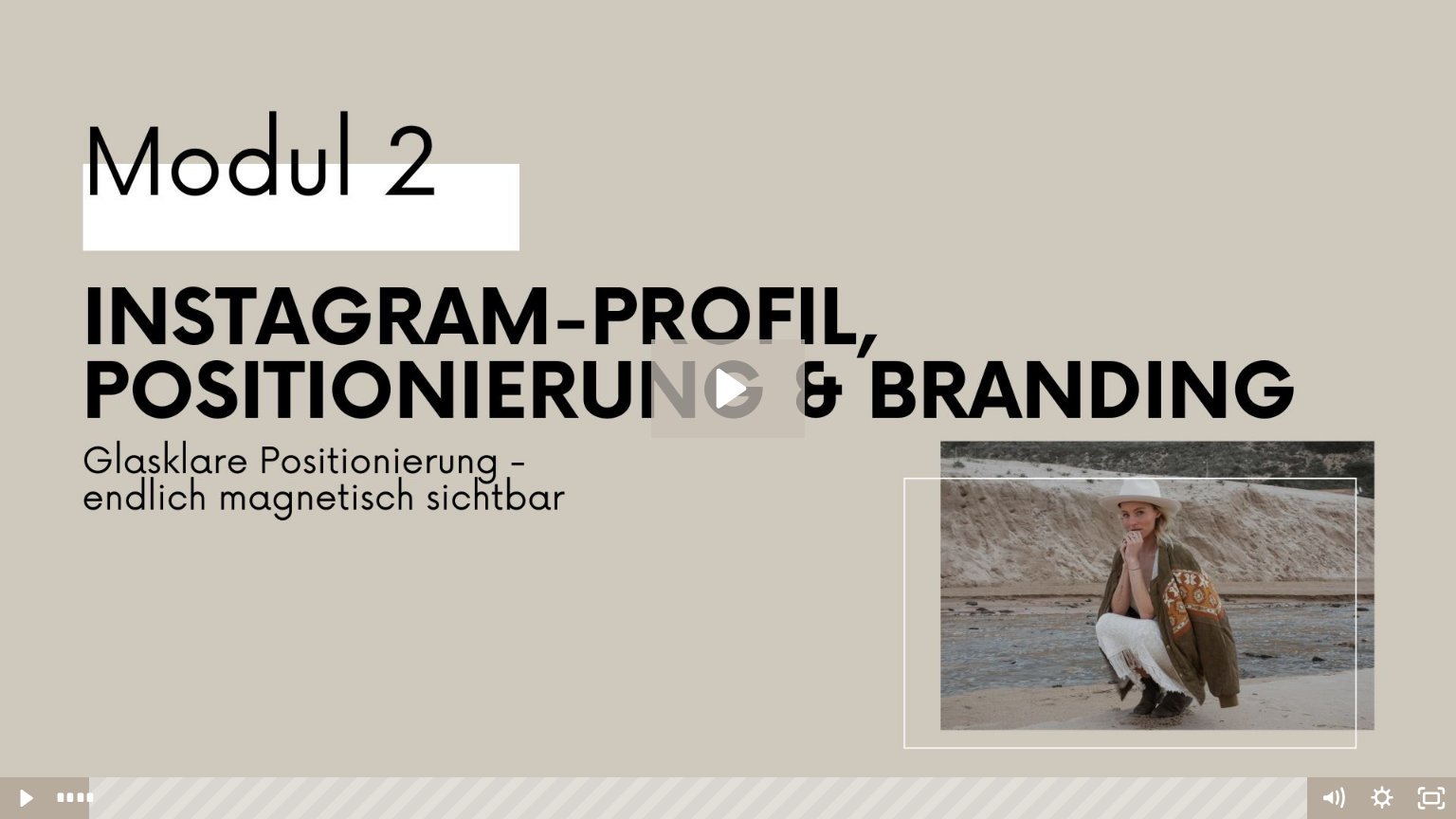 click 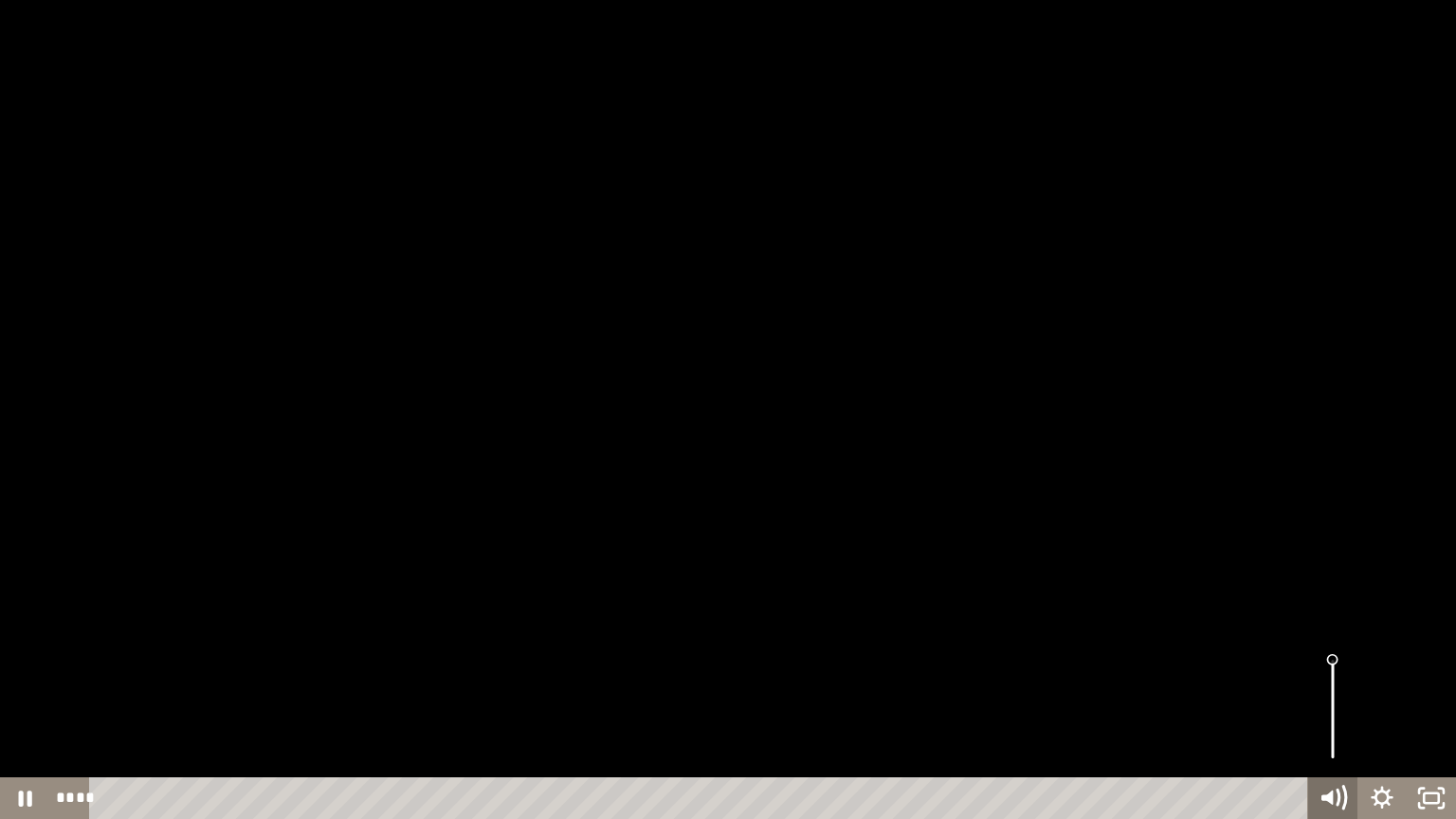 click 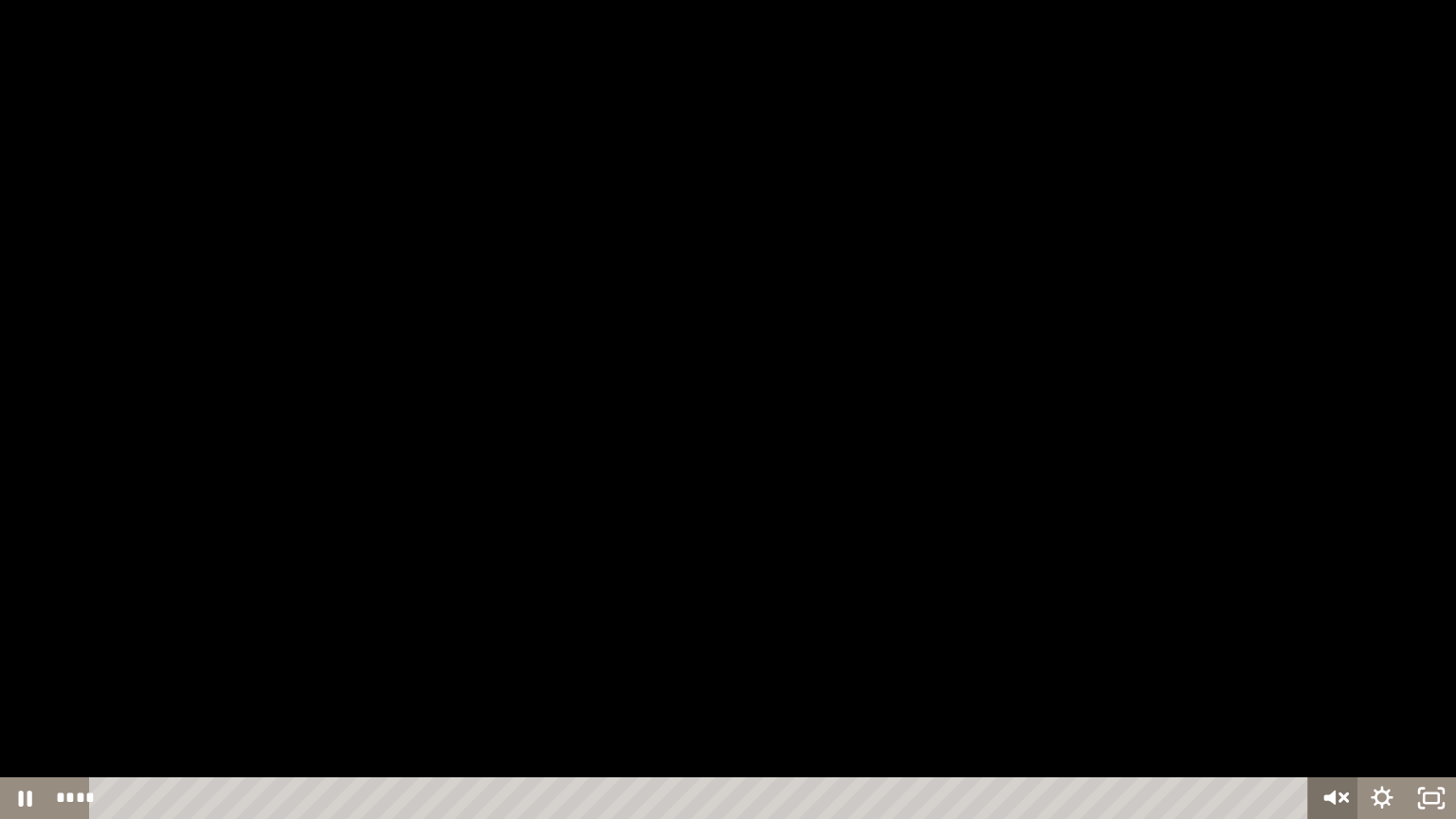 click 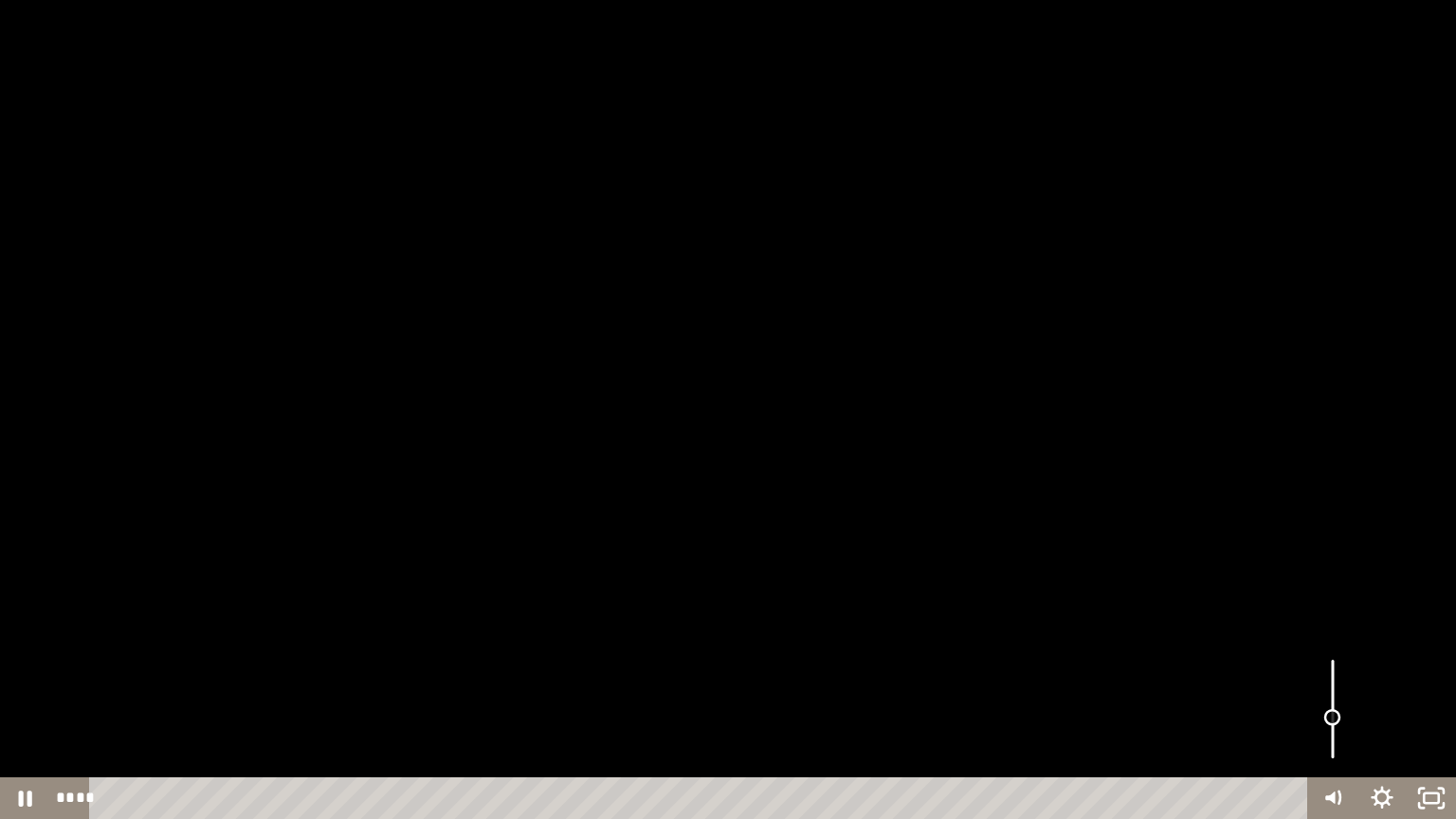 drag, startPoint x: 1330, startPoint y: 753, endPoint x: 1320, endPoint y: 717, distance: 37.36308 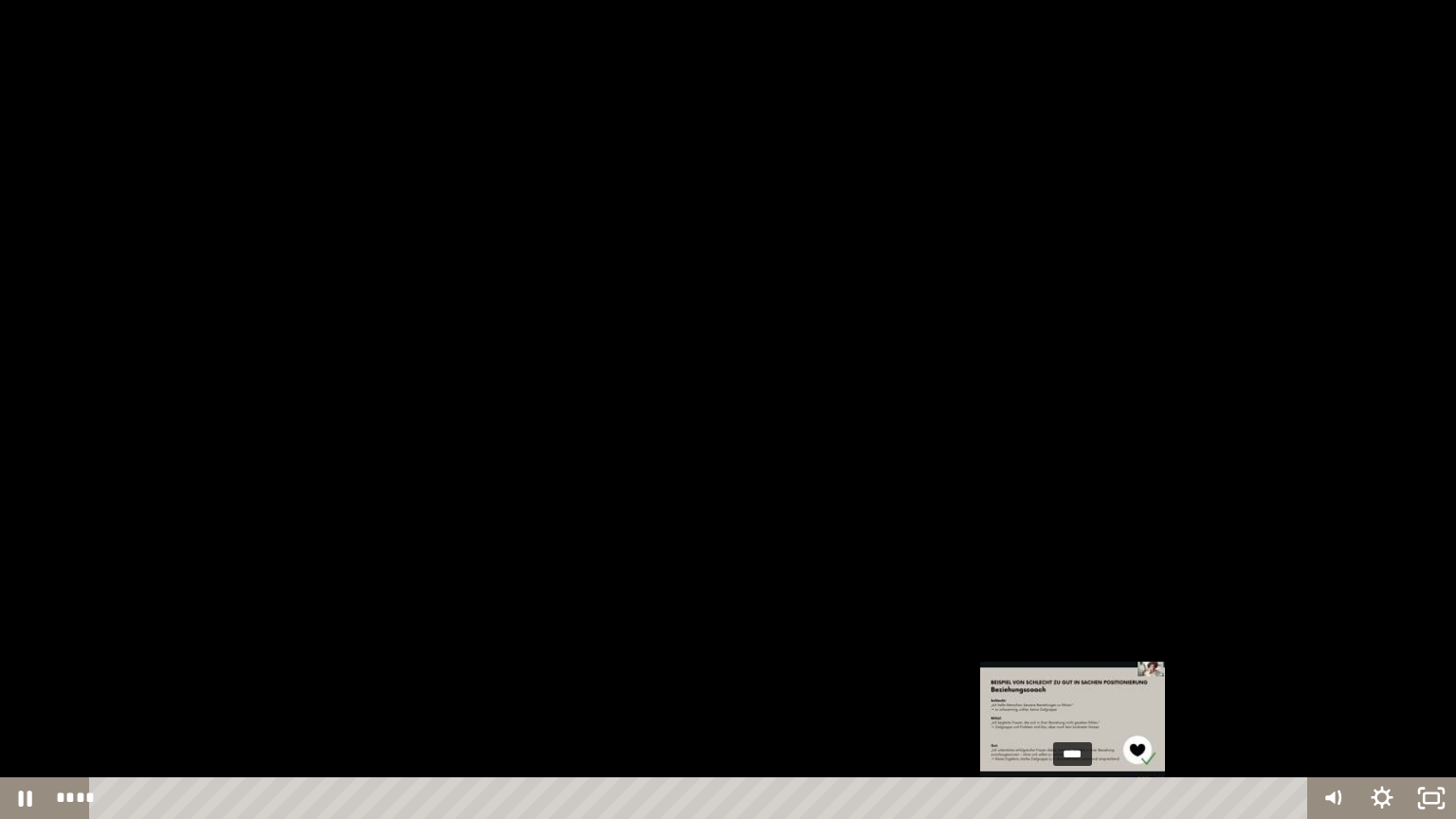 drag, startPoint x: 974, startPoint y: 795, endPoint x: 1073, endPoint y: 791, distance: 99.080775 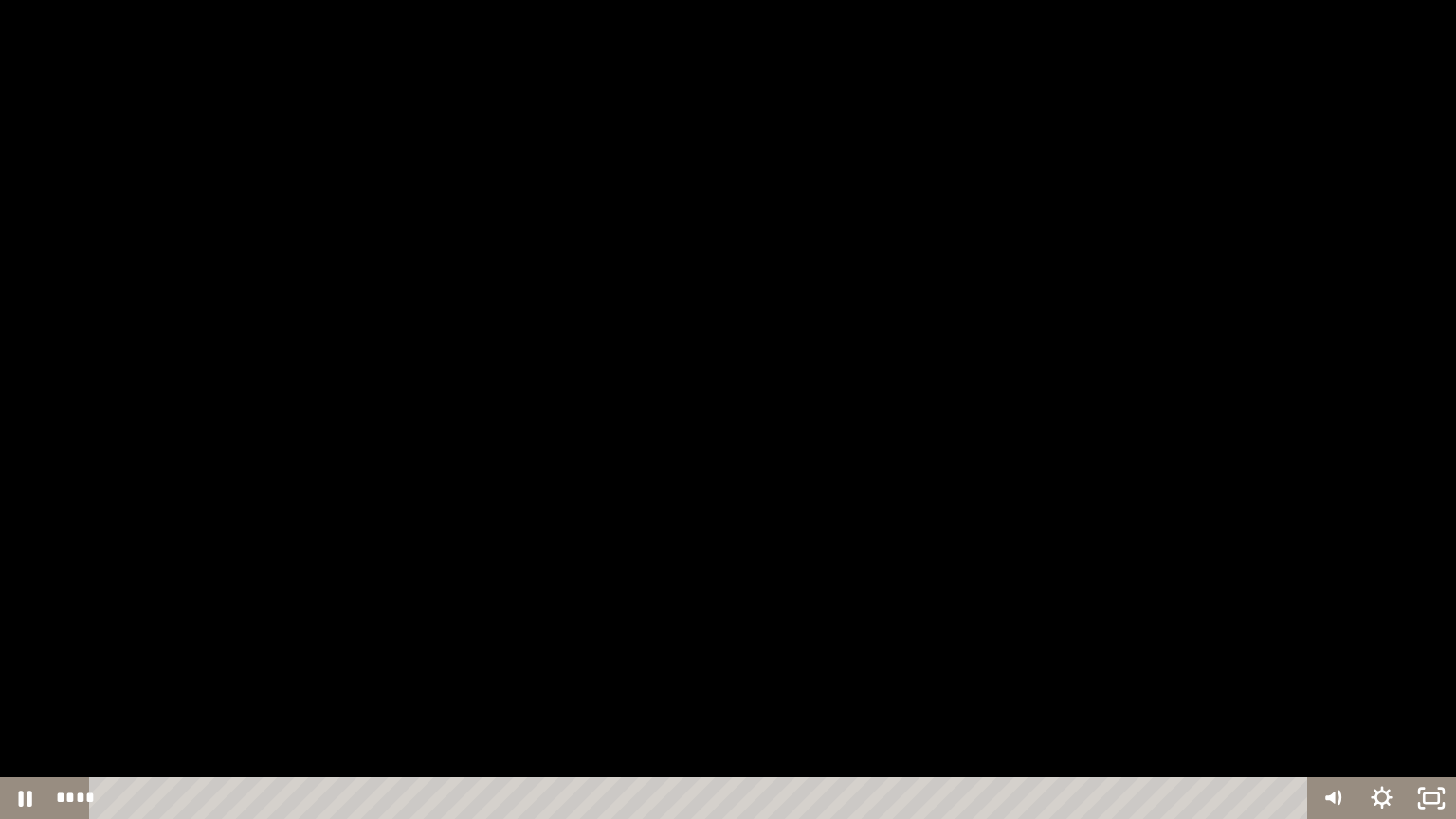 click at bounding box center [728, 410] 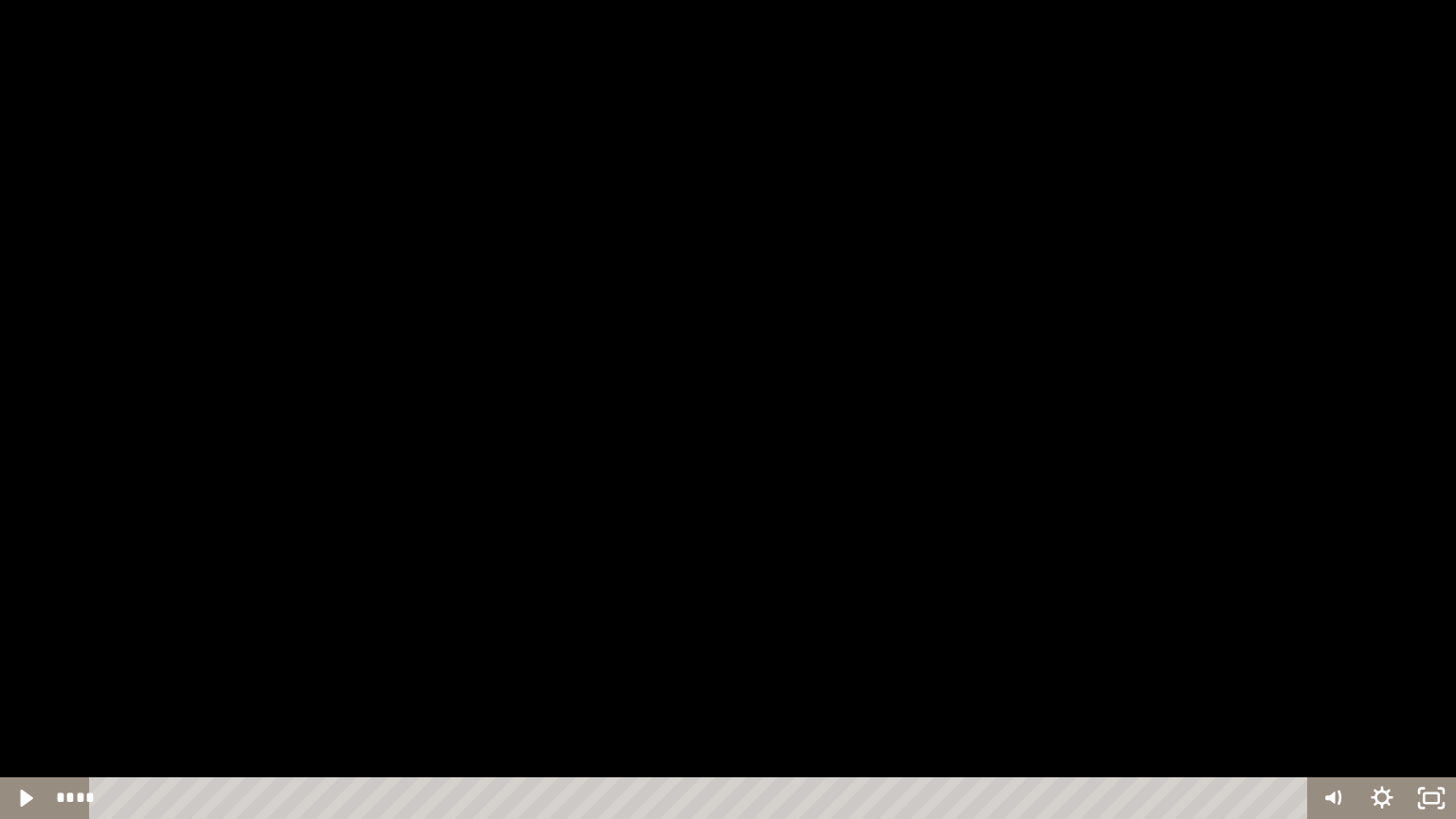 click at bounding box center (728, 410) 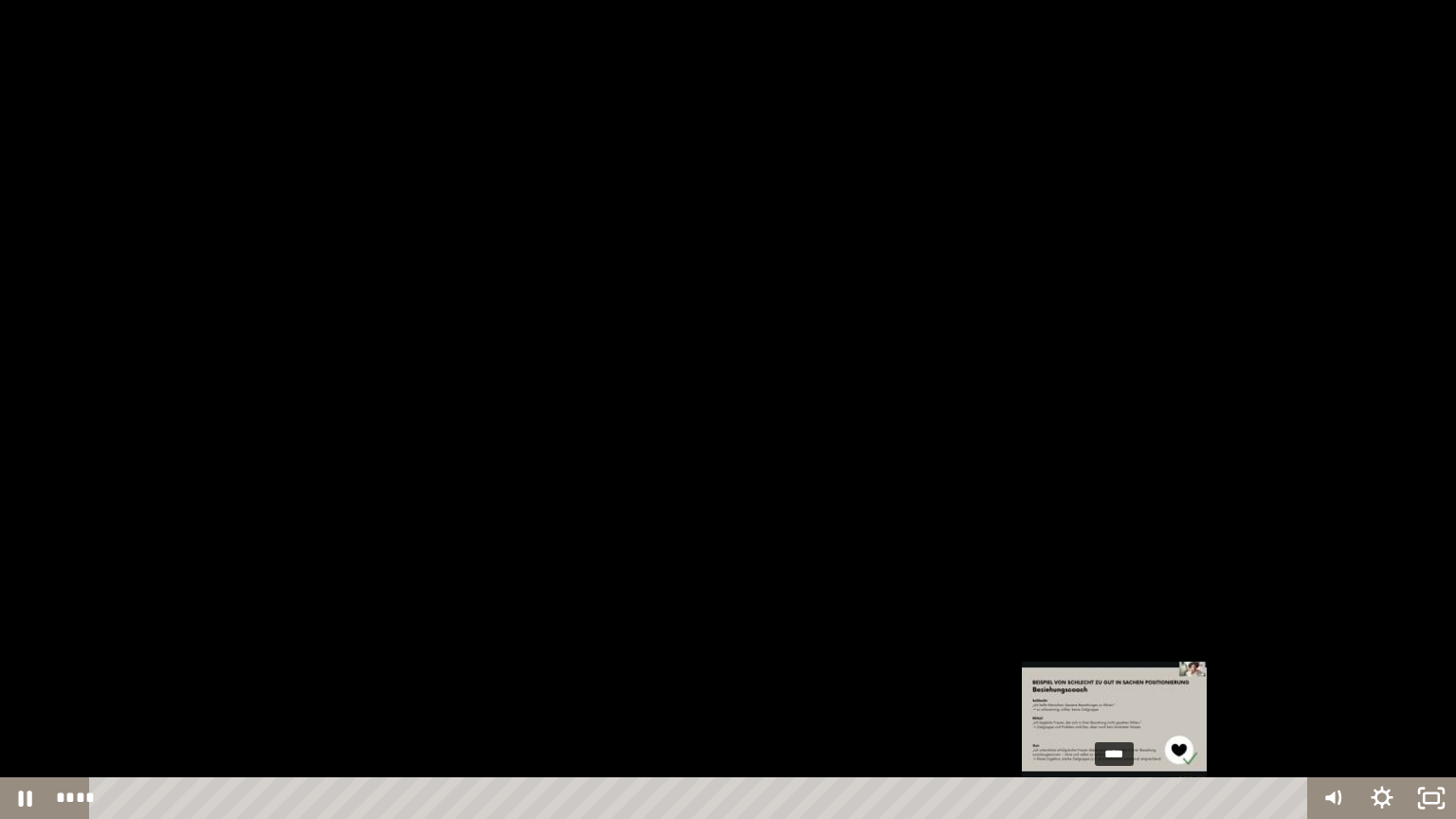 click on "****" at bounding box center [701, 798] 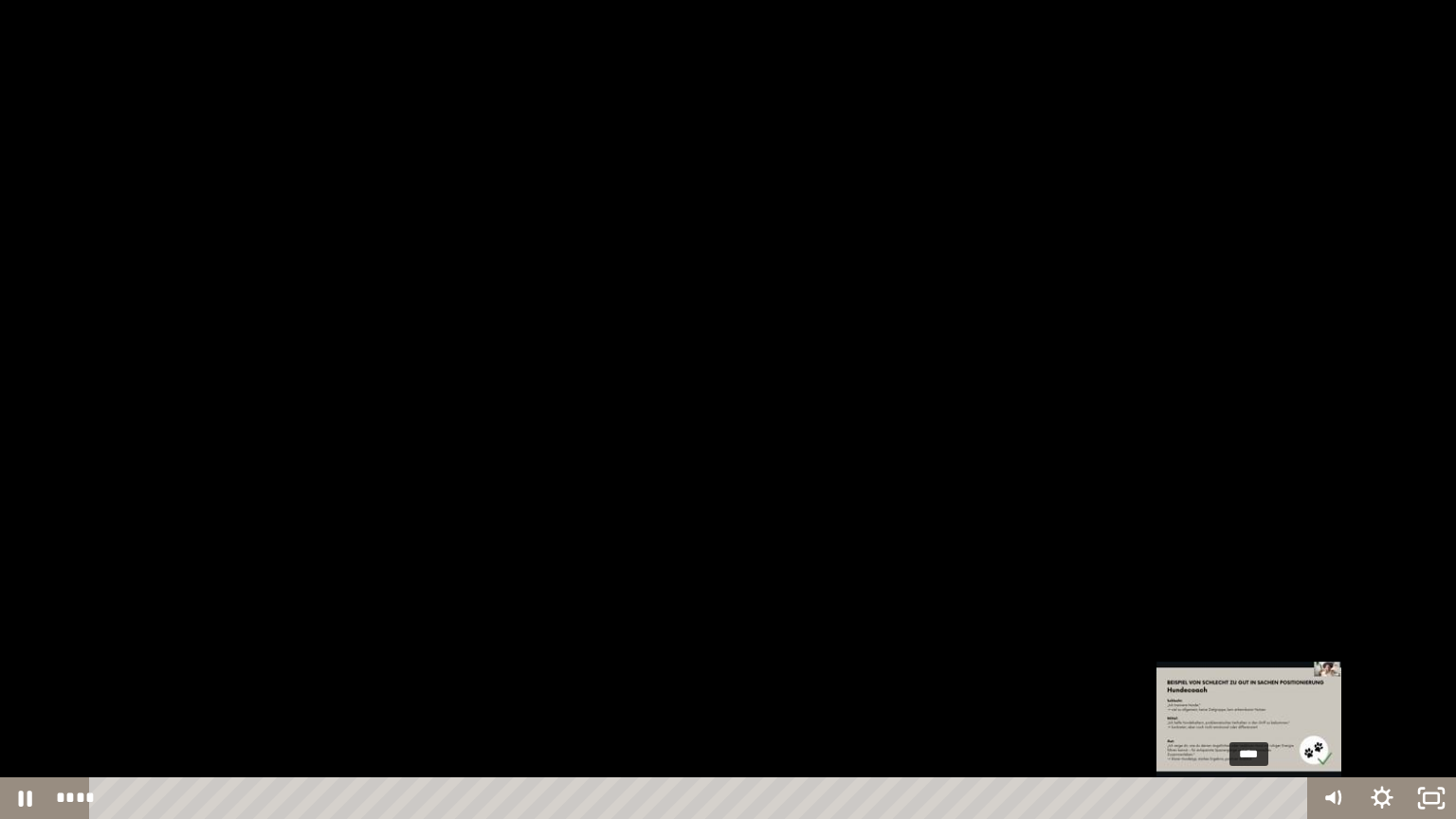 drag, startPoint x: 1195, startPoint y: 794, endPoint x: 1251, endPoint y: 796, distance: 56.0357 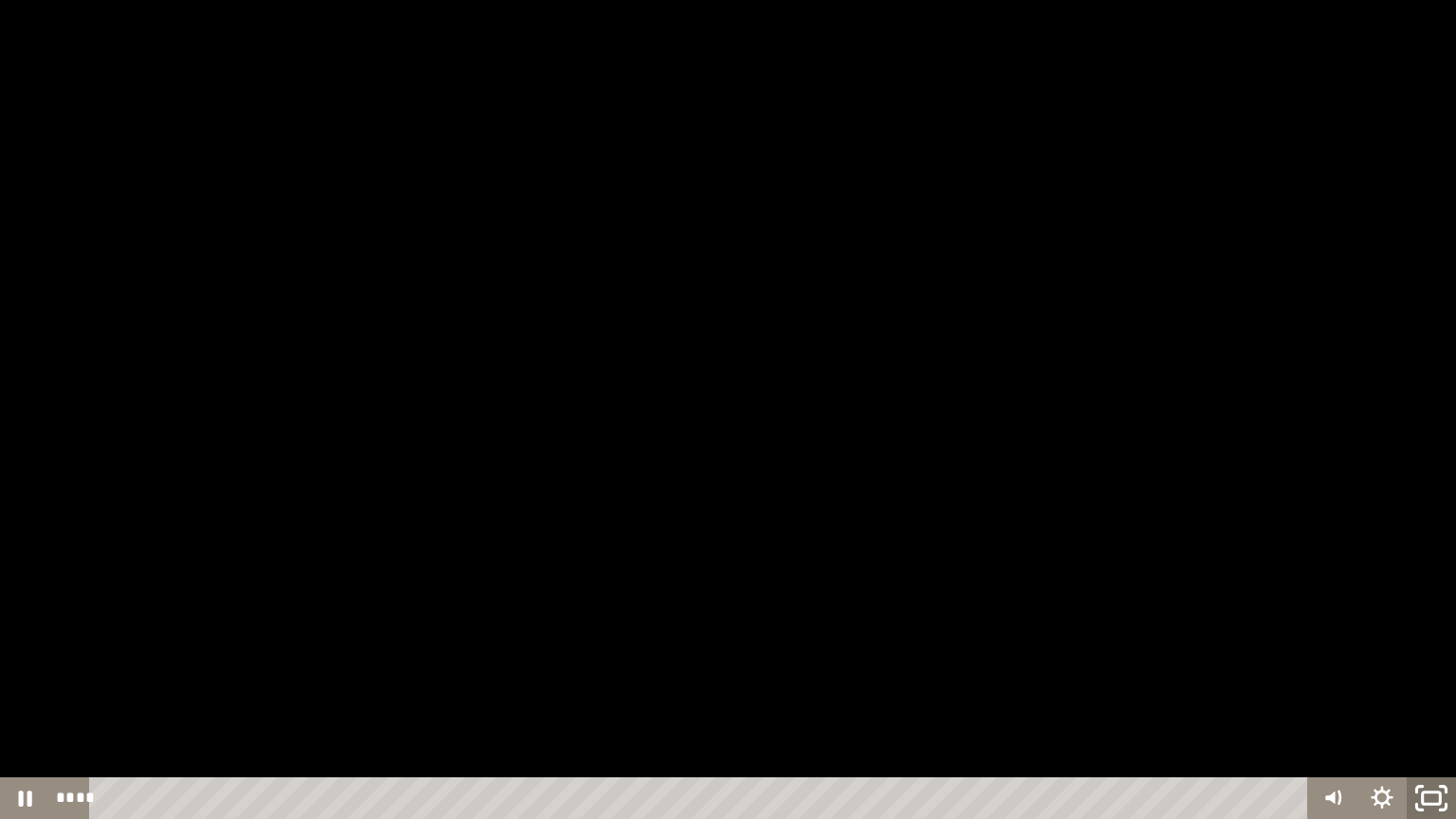 click 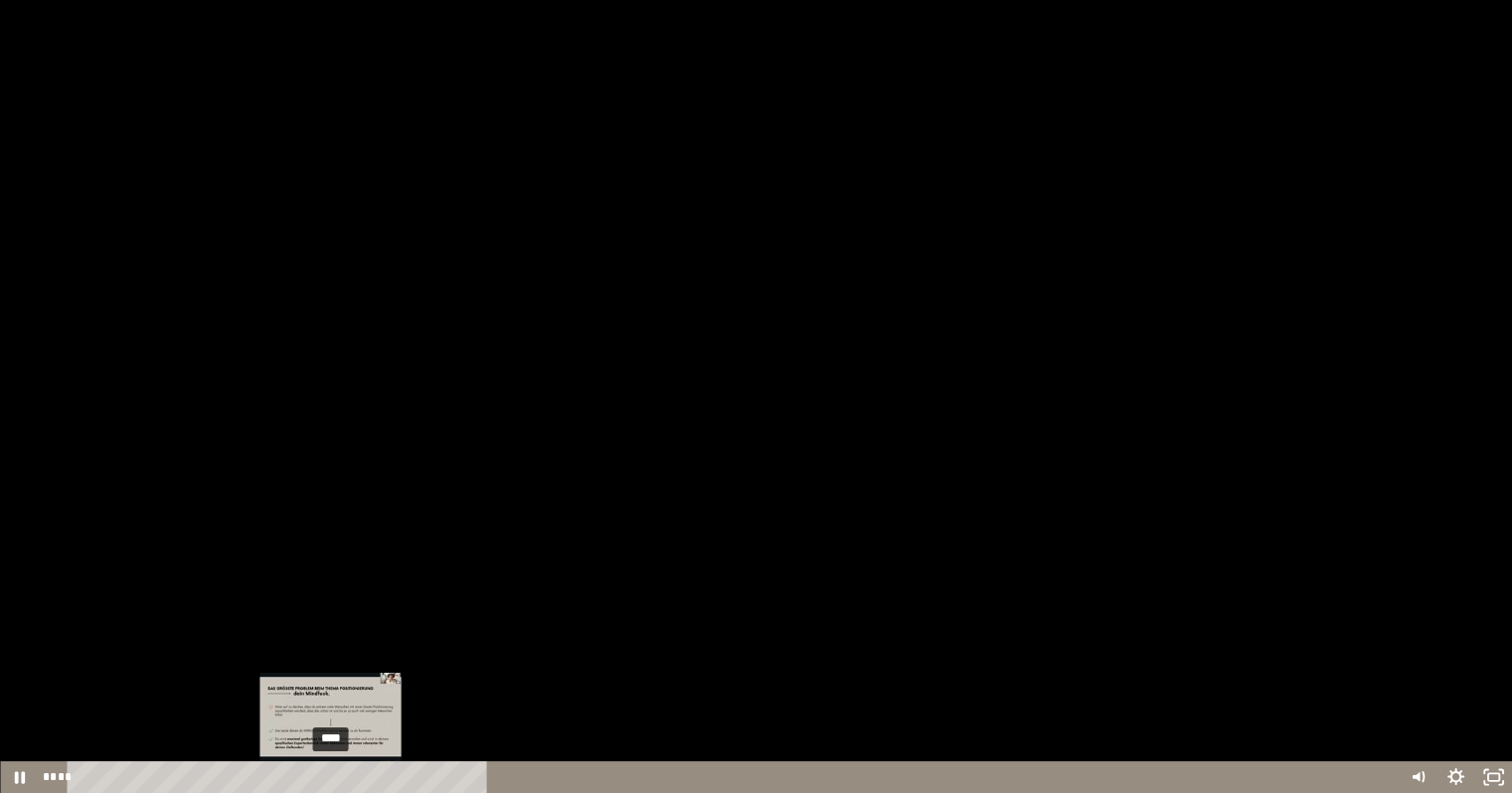 scroll, scrollTop: 441, scrollLeft: 0, axis: vertical 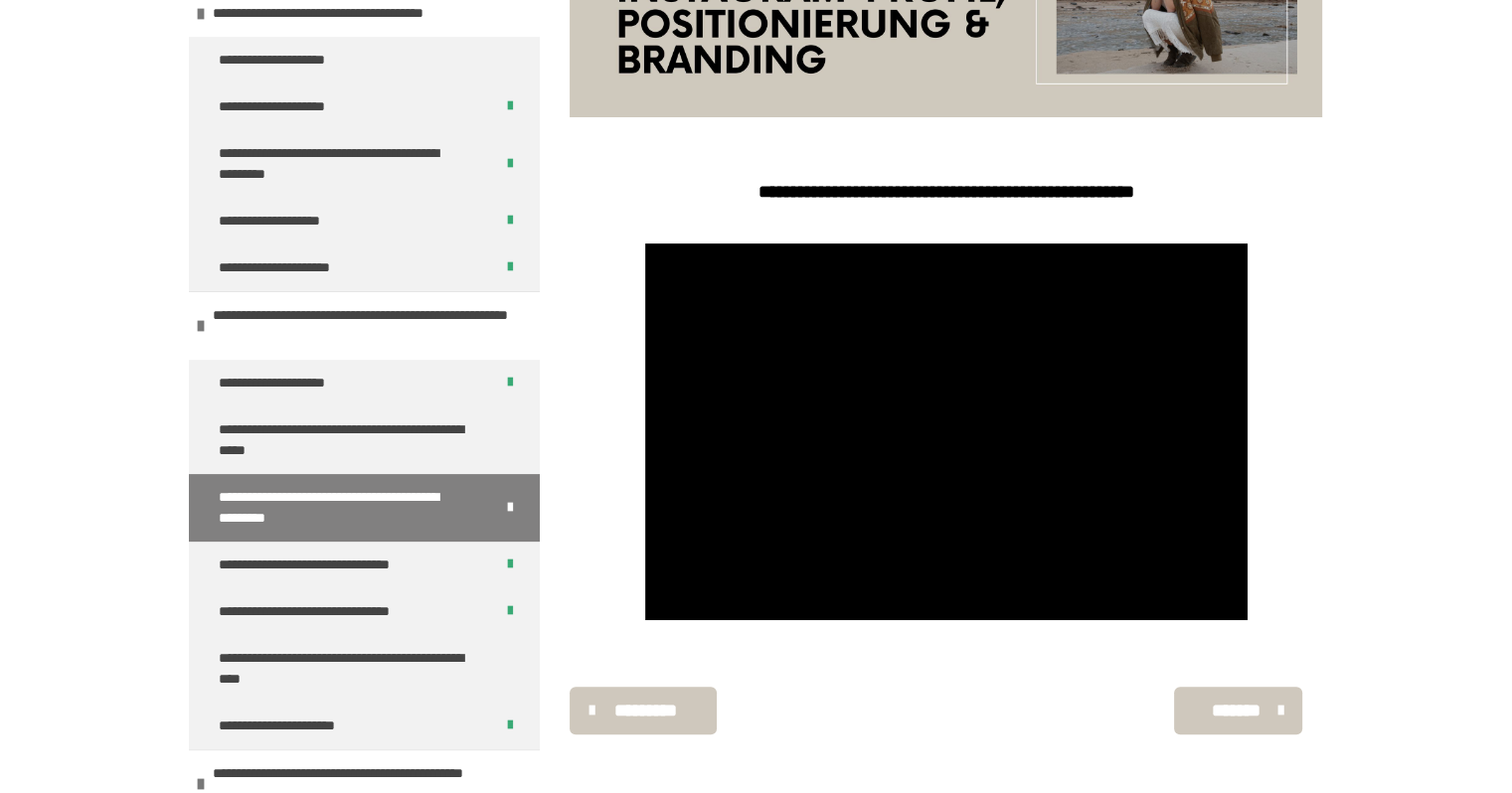 click on "*******" at bounding box center (1236, 711) 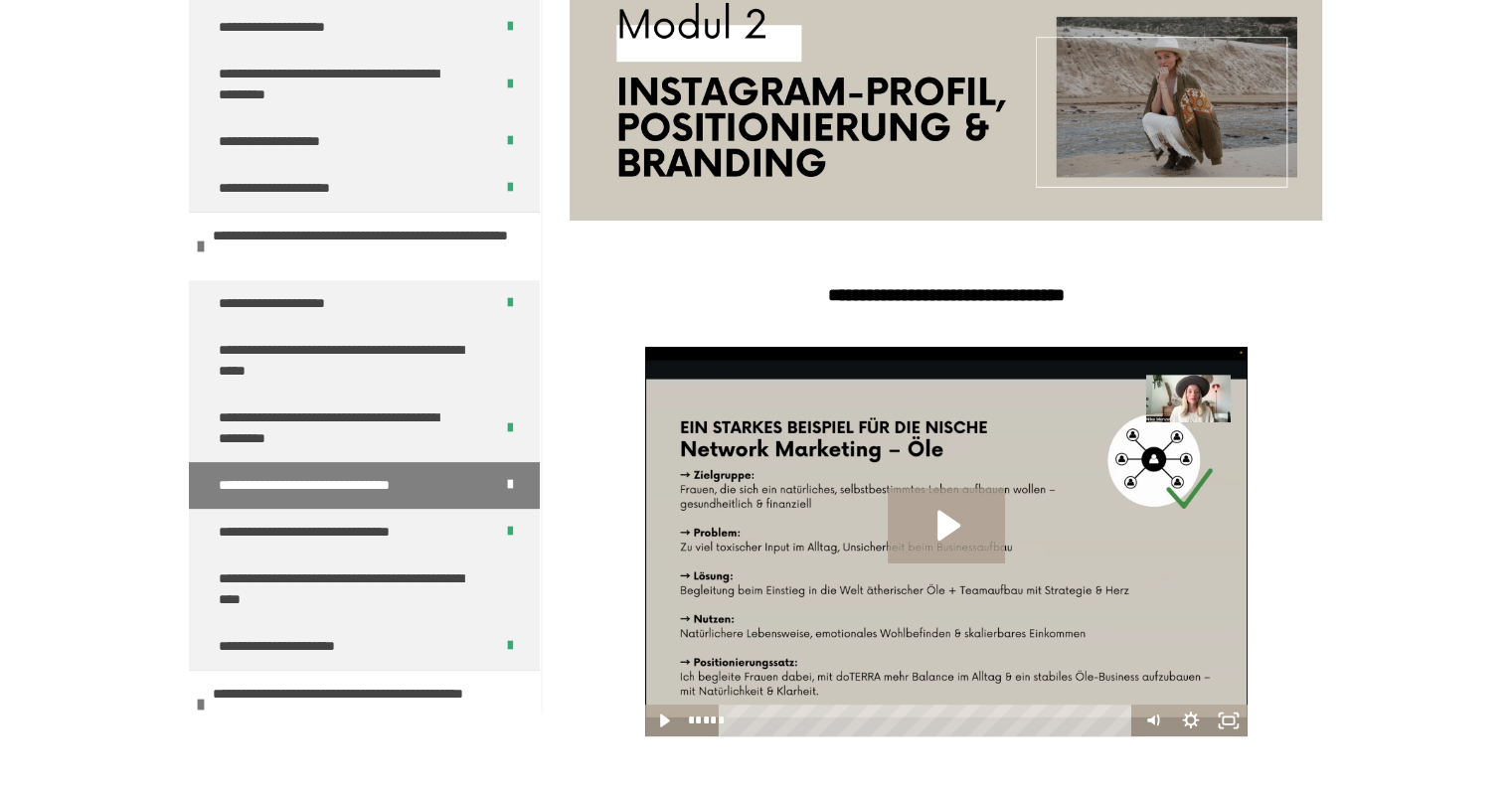 scroll, scrollTop: 238, scrollLeft: 0, axis: vertical 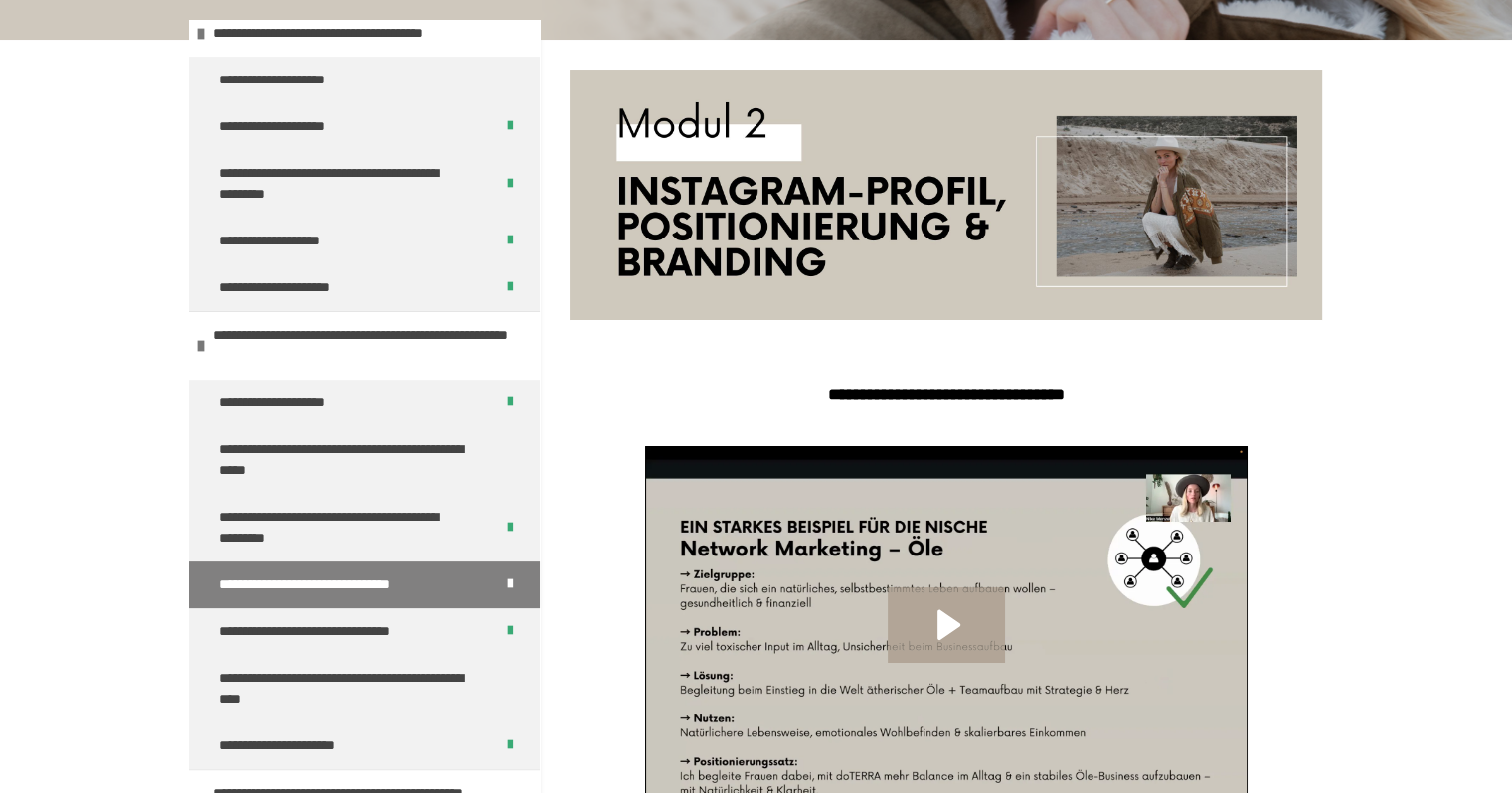 click 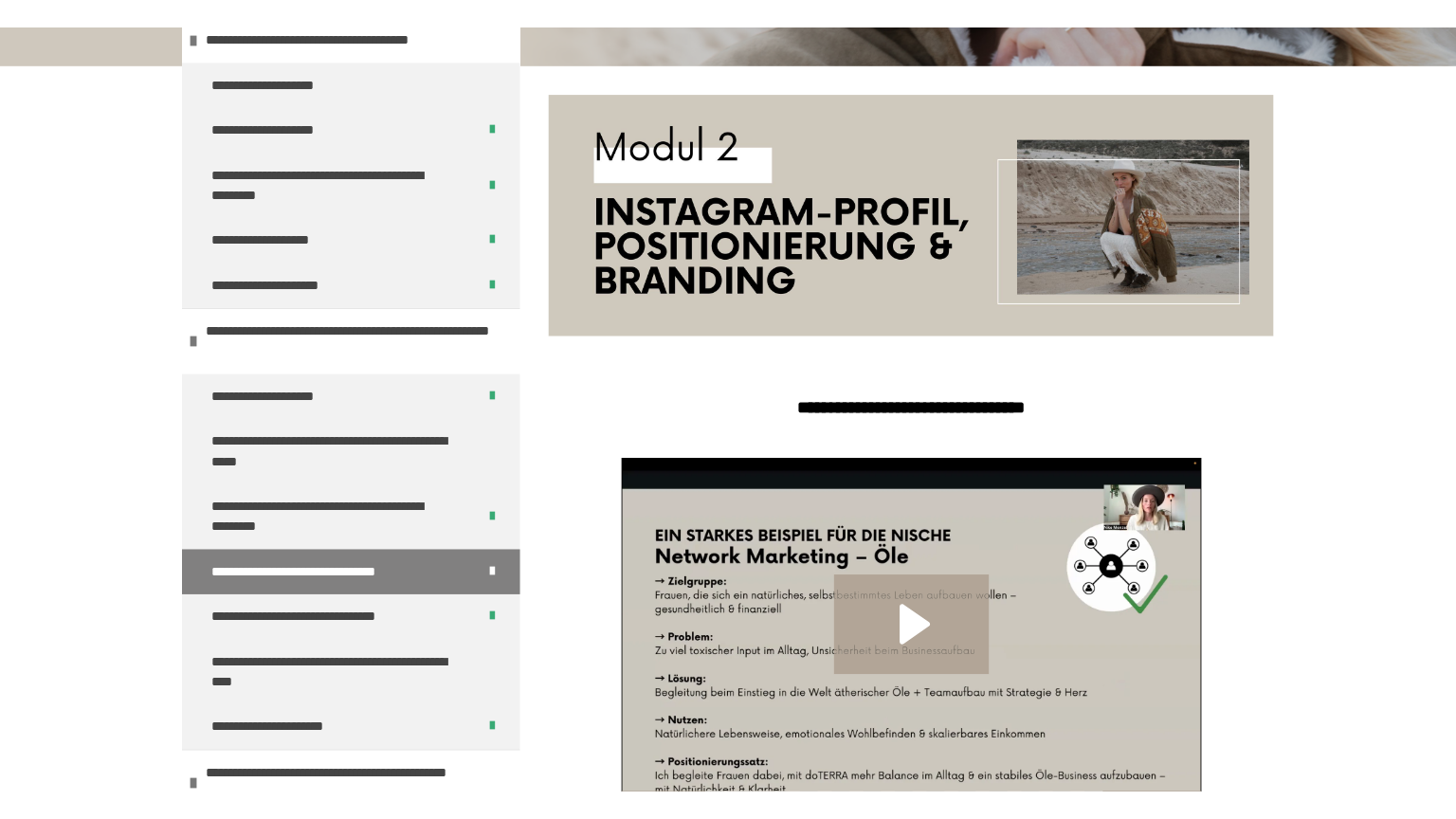 scroll, scrollTop: 322, scrollLeft: 0, axis: vertical 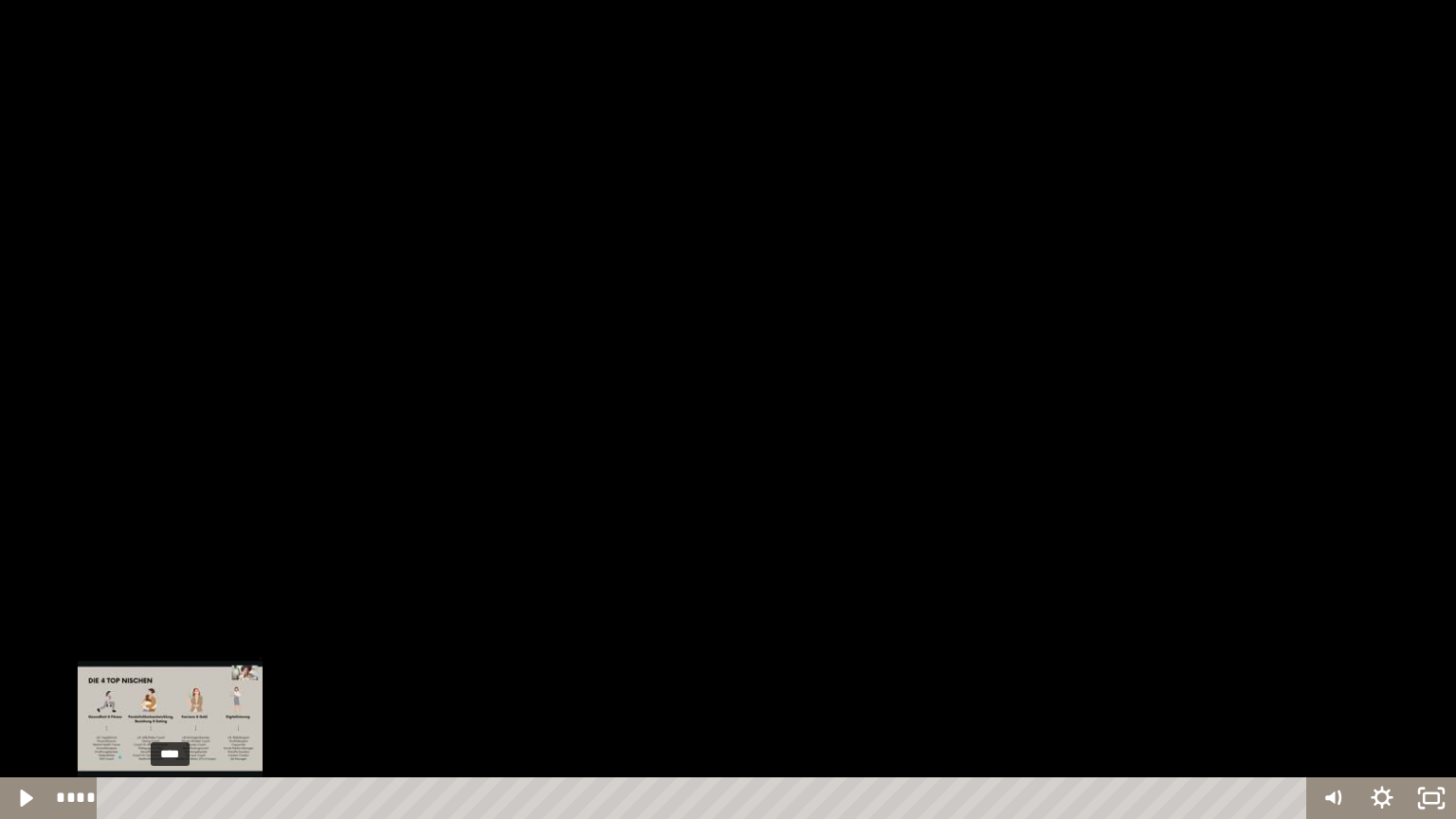 click on "****" at bounding box center [705, 798] 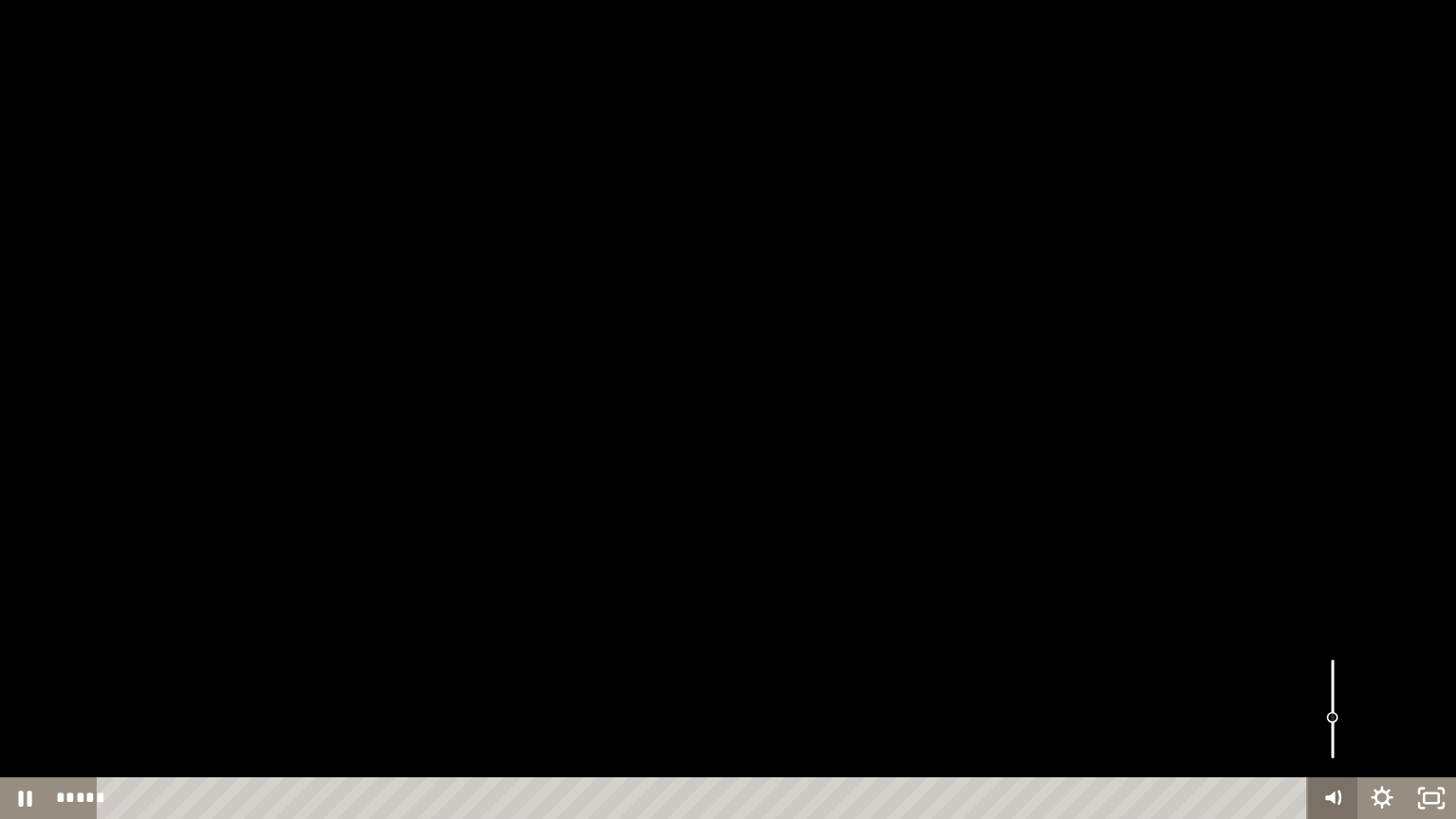 drag, startPoint x: 114, startPoint y: 798, endPoint x: 1309, endPoint y: 802, distance: 1195.0067 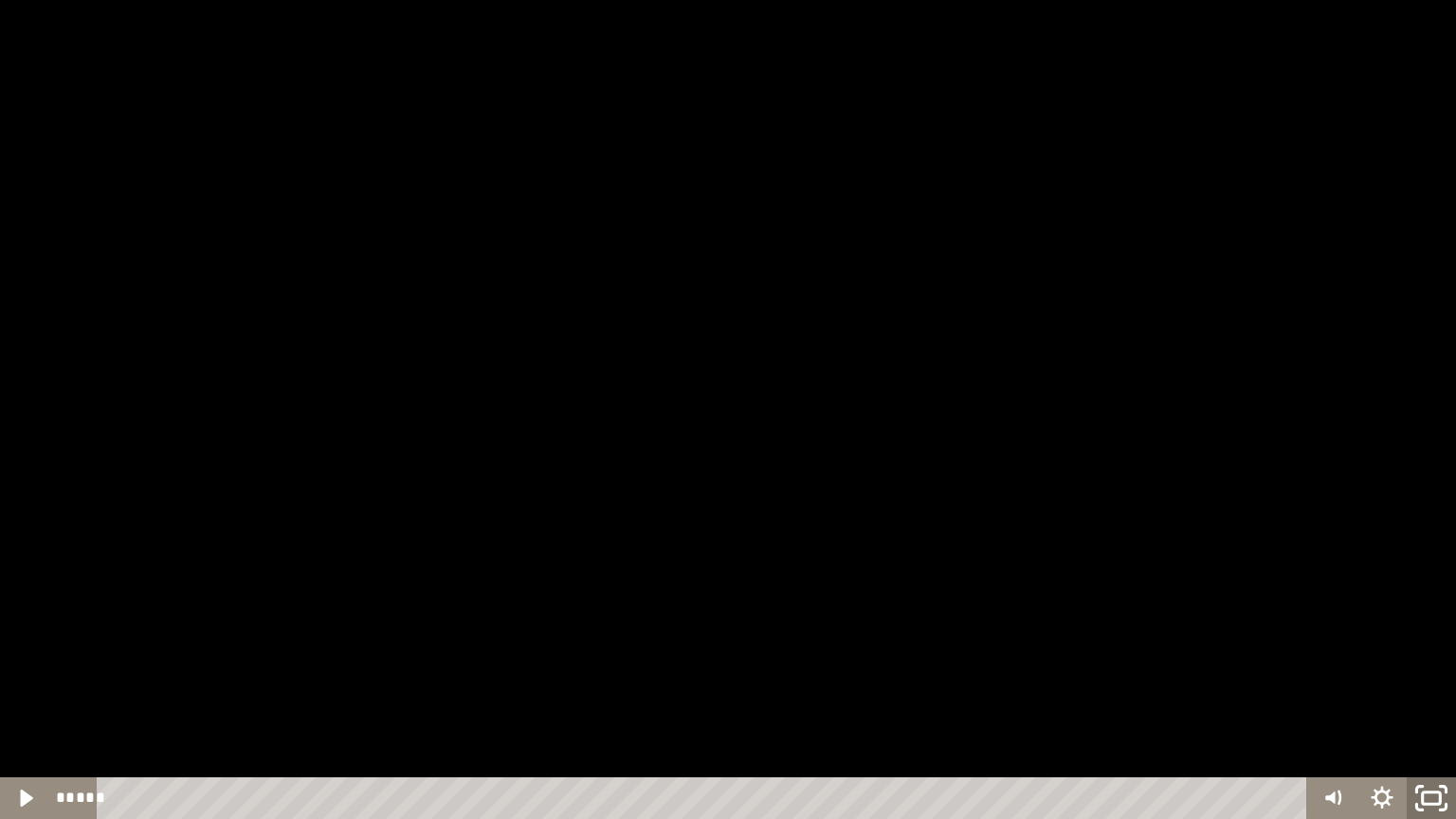 click 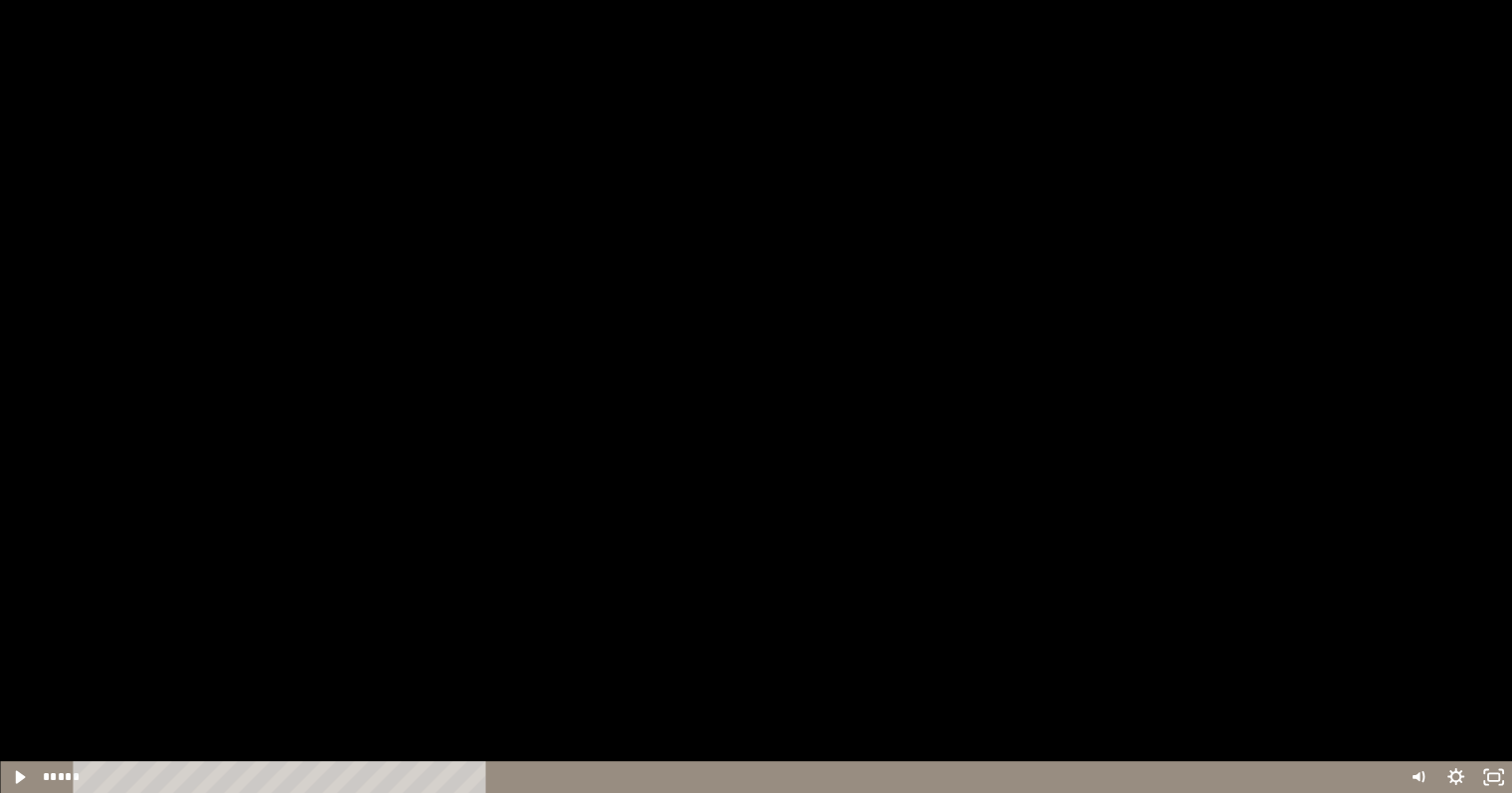 scroll, scrollTop: 456, scrollLeft: 0, axis: vertical 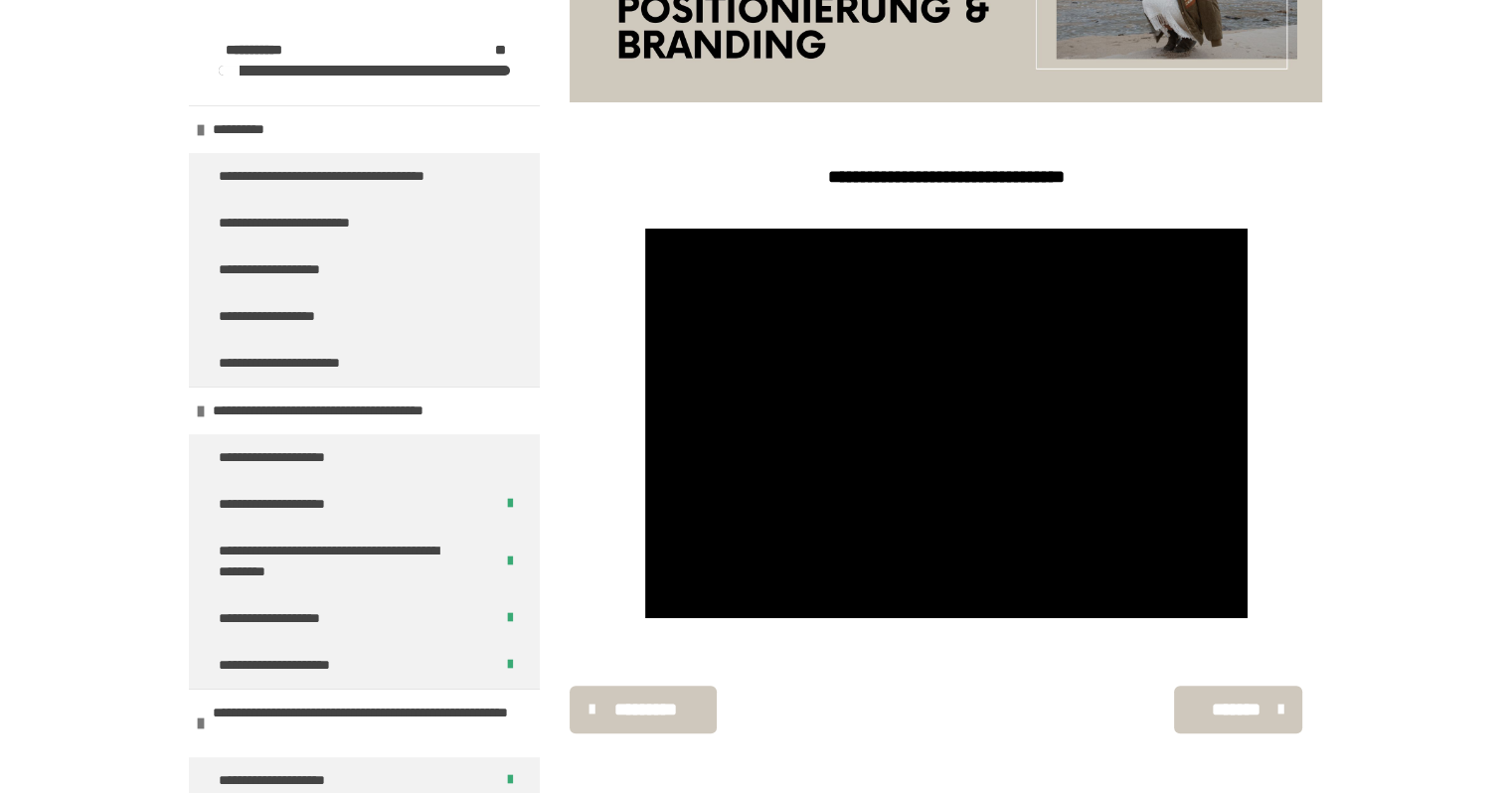 click on "*******" at bounding box center [1236, 710] 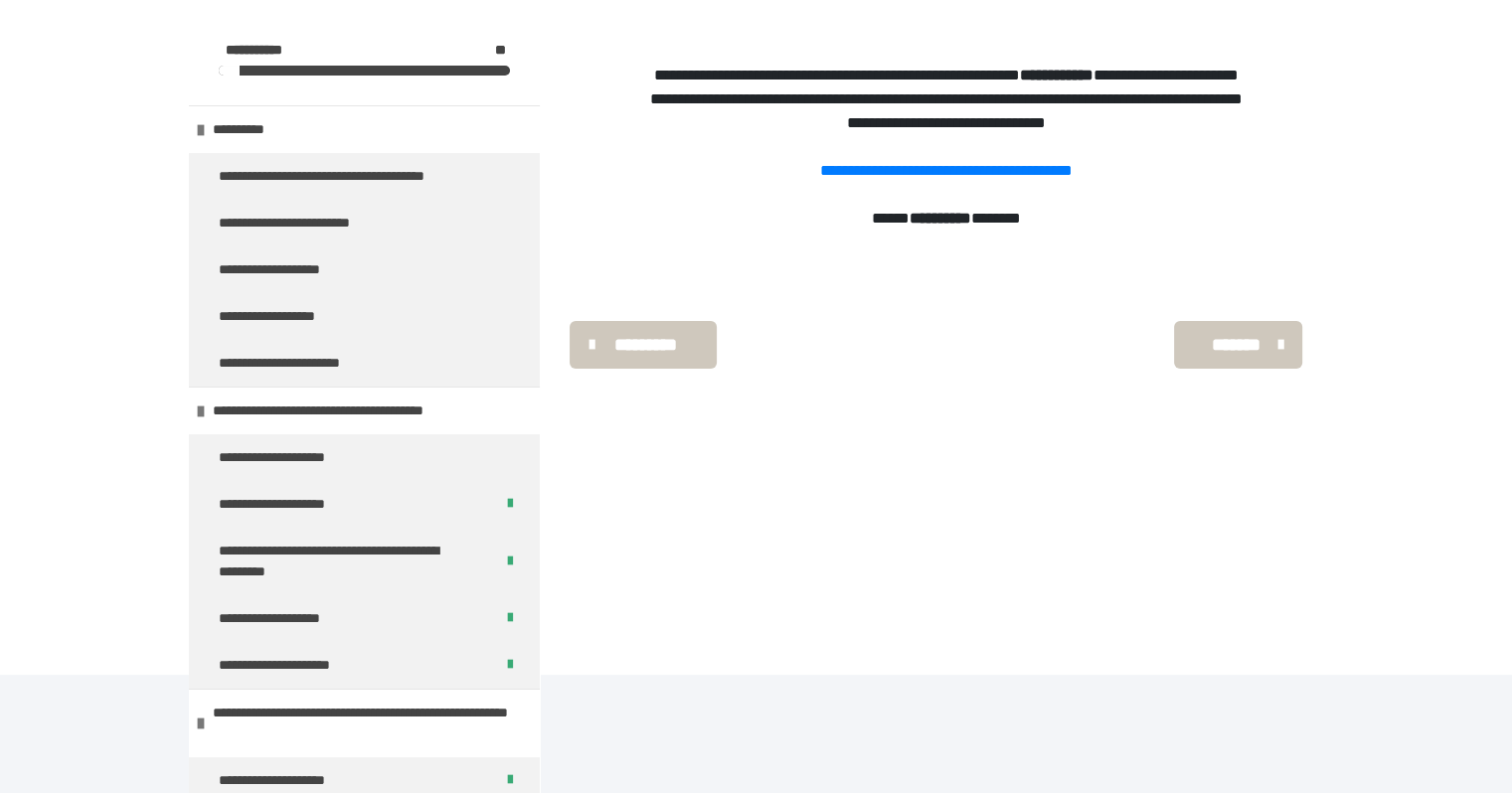 scroll, scrollTop: 342, scrollLeft: 0, axis: vertical 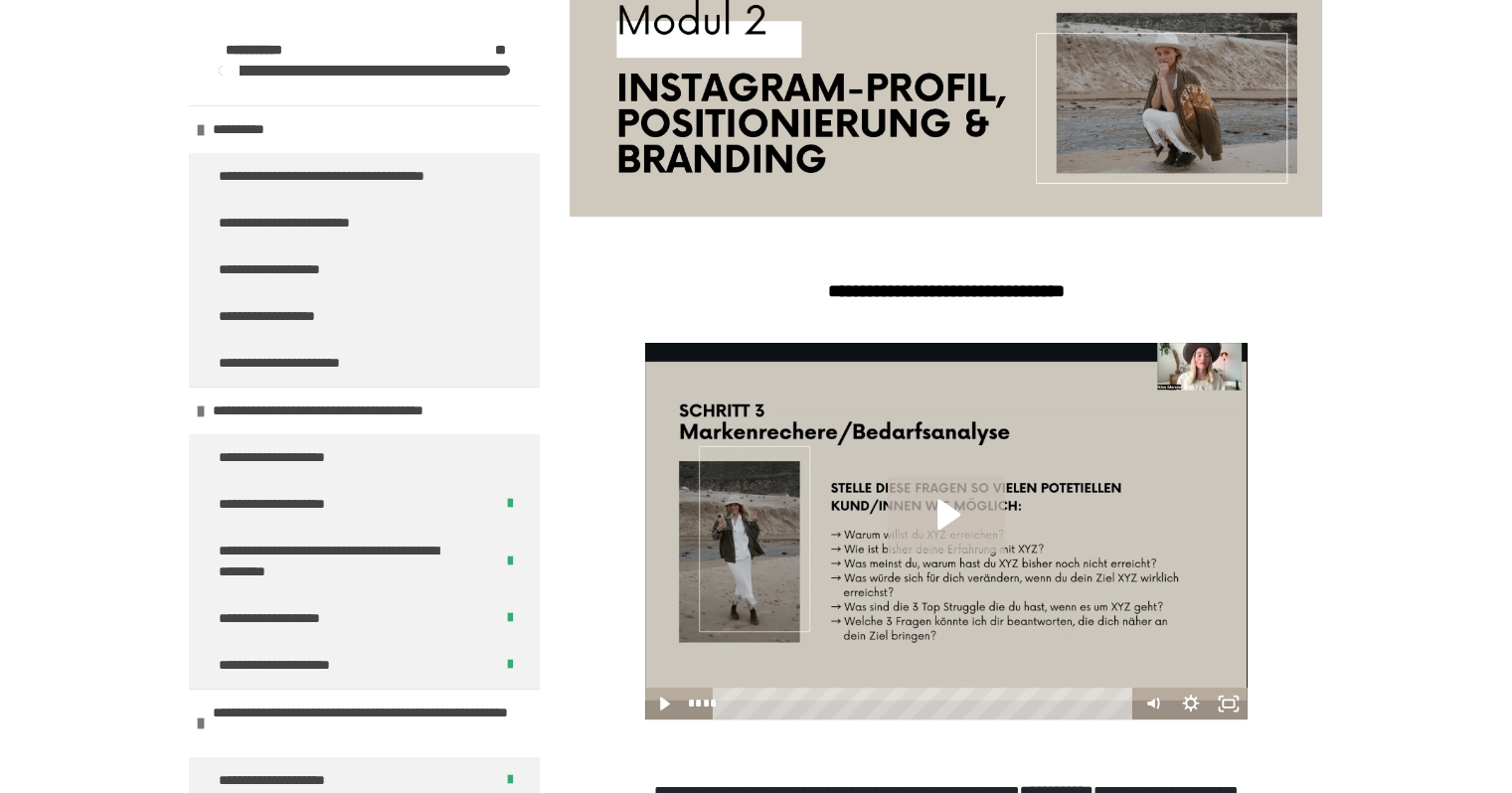 click 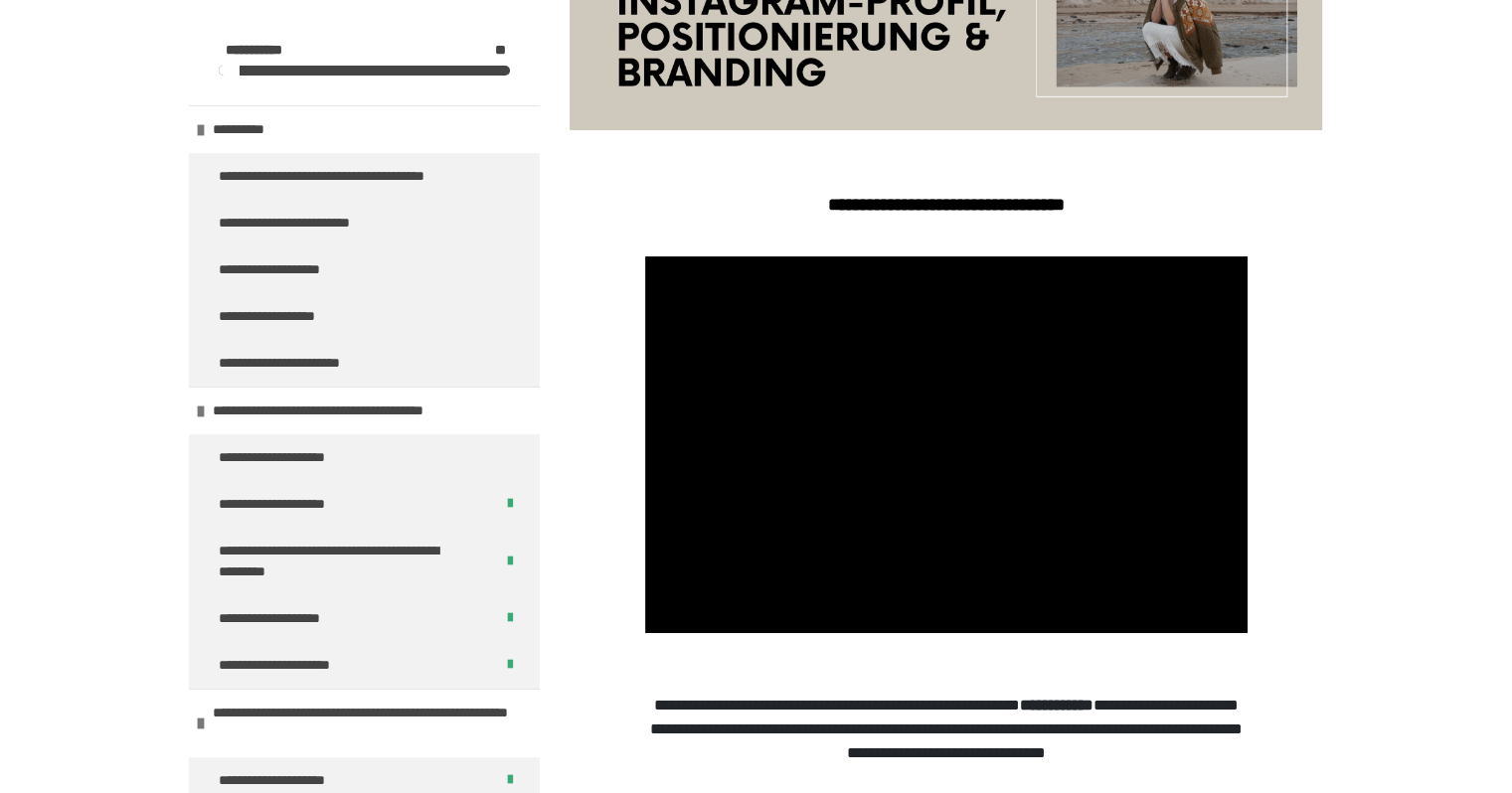 scroll, scrollTop: 541, scrollLeft: 0, axis: vertical 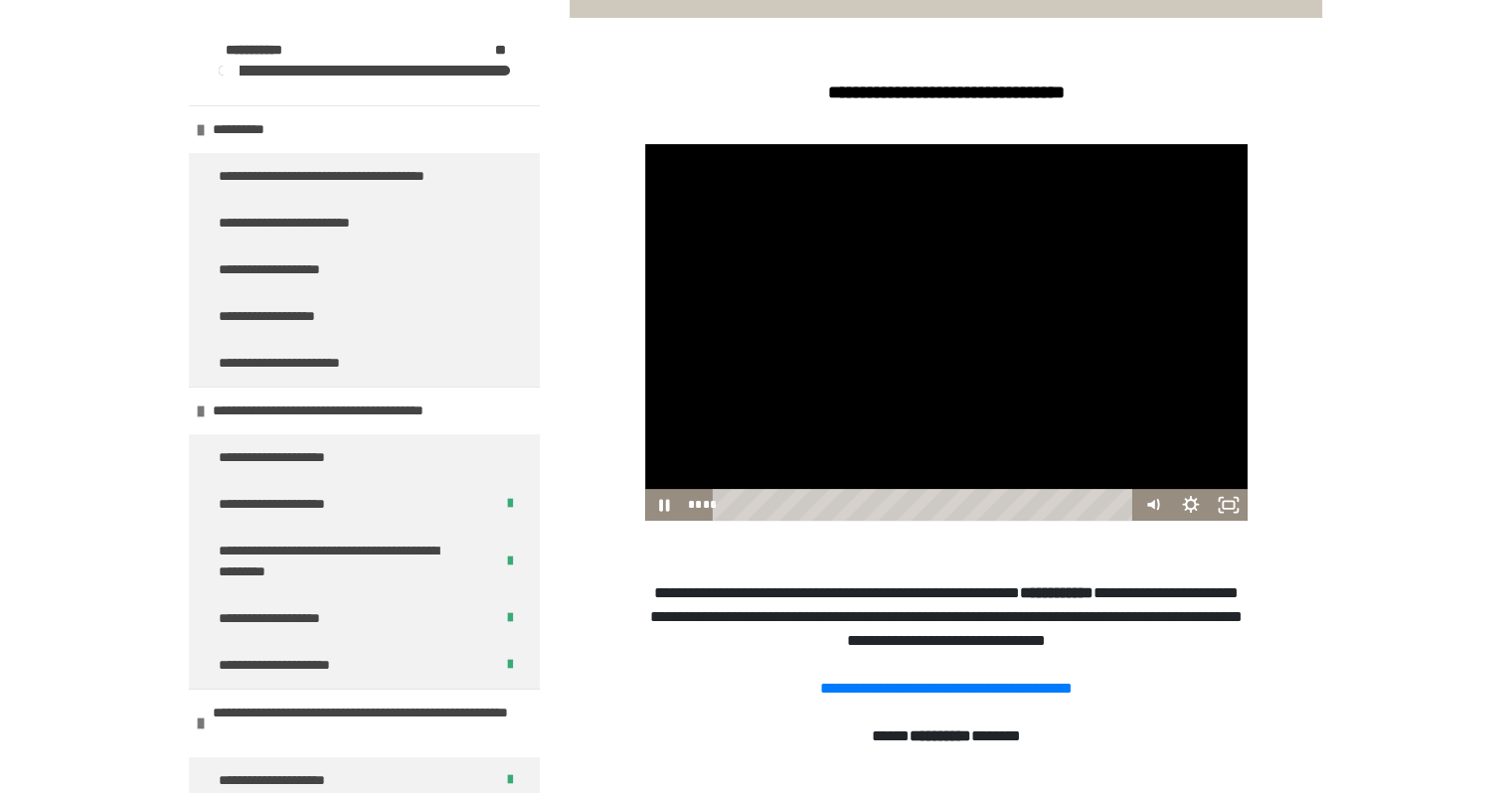 click at bounding box center [946, 332] 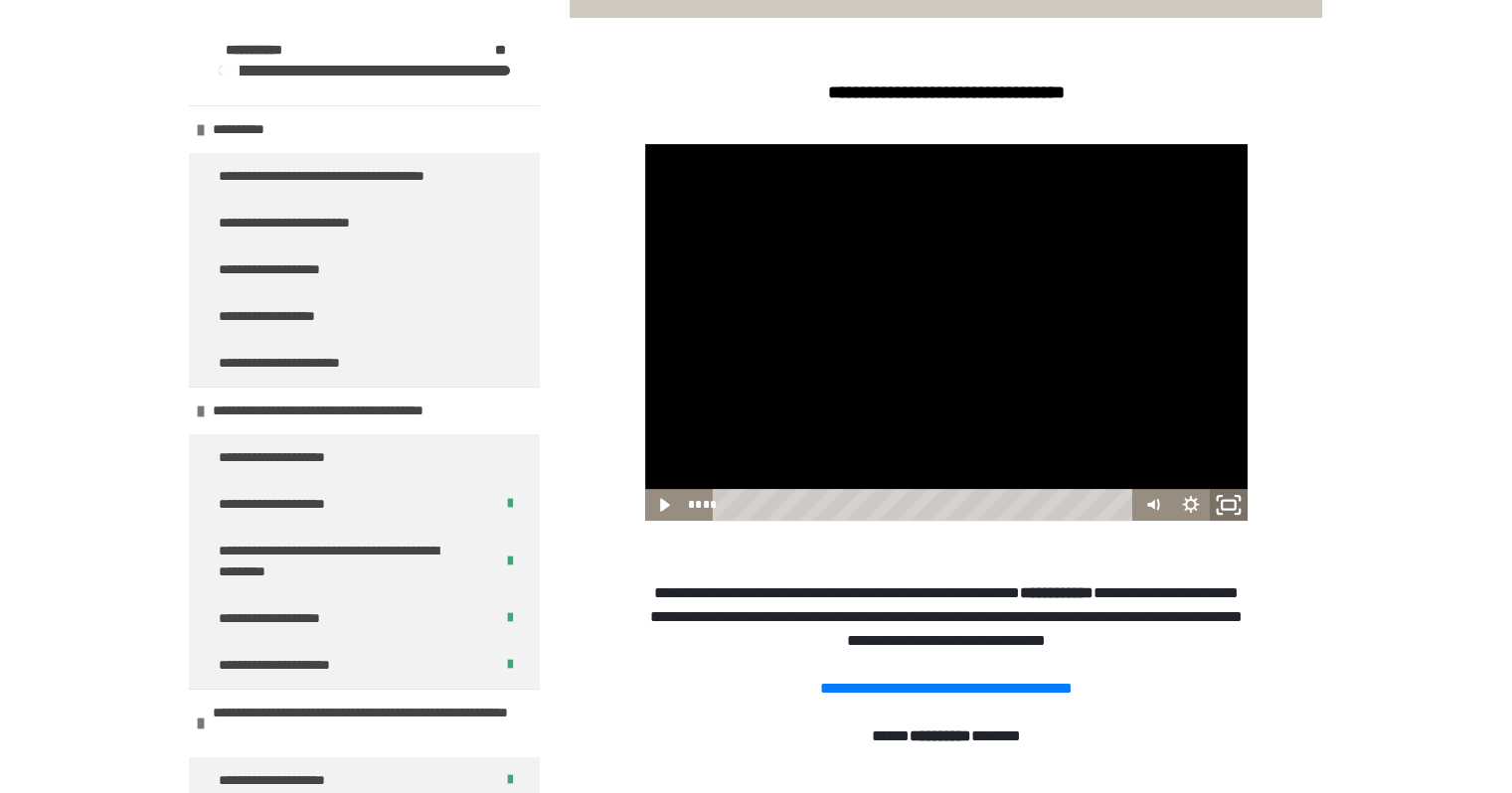 drag, startPoint x: 1226, startPoint y: 507, endPoint x: 1226, endPoint y: 534, distance: 27 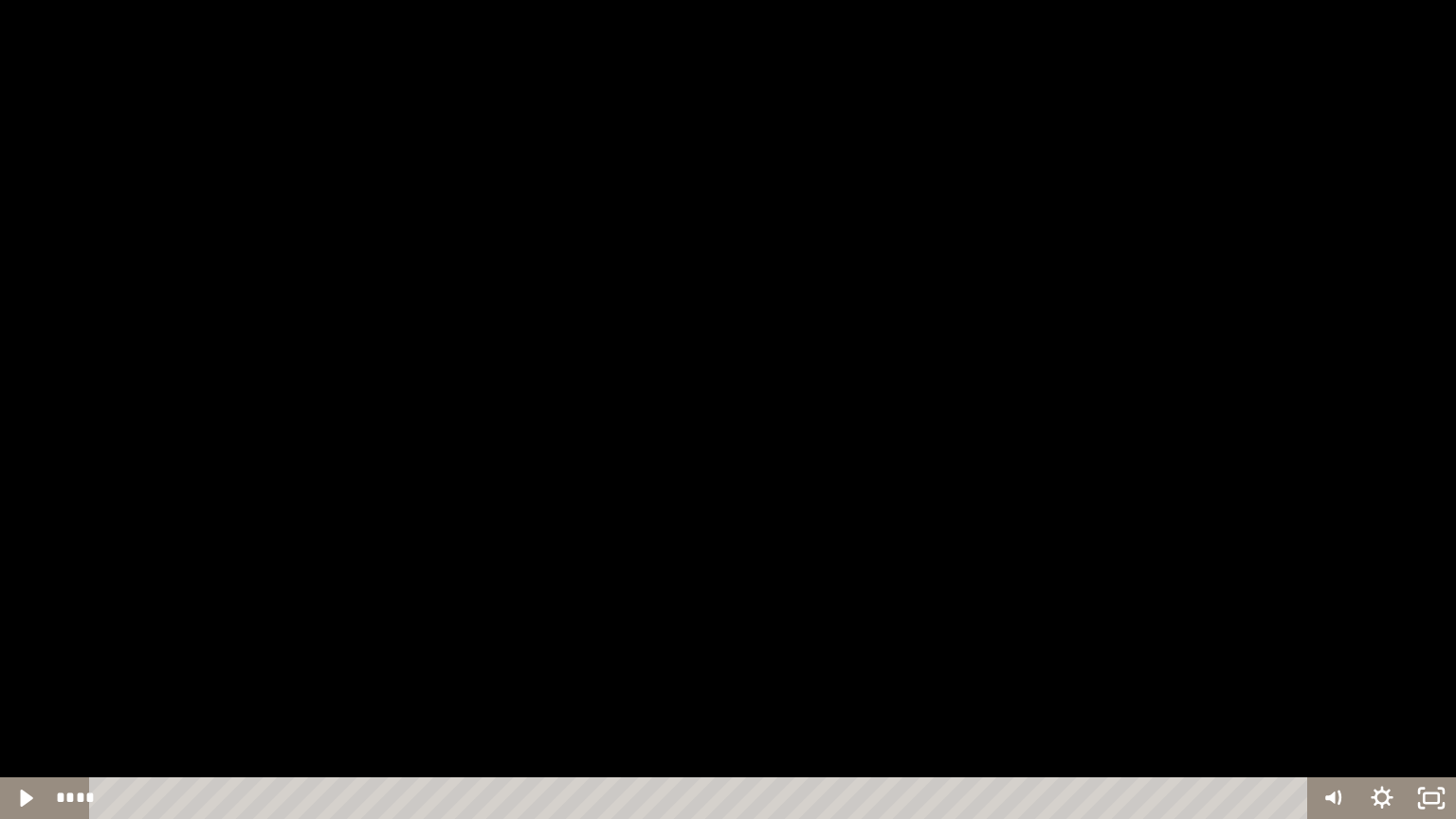 click at bounding box center [728, 410] 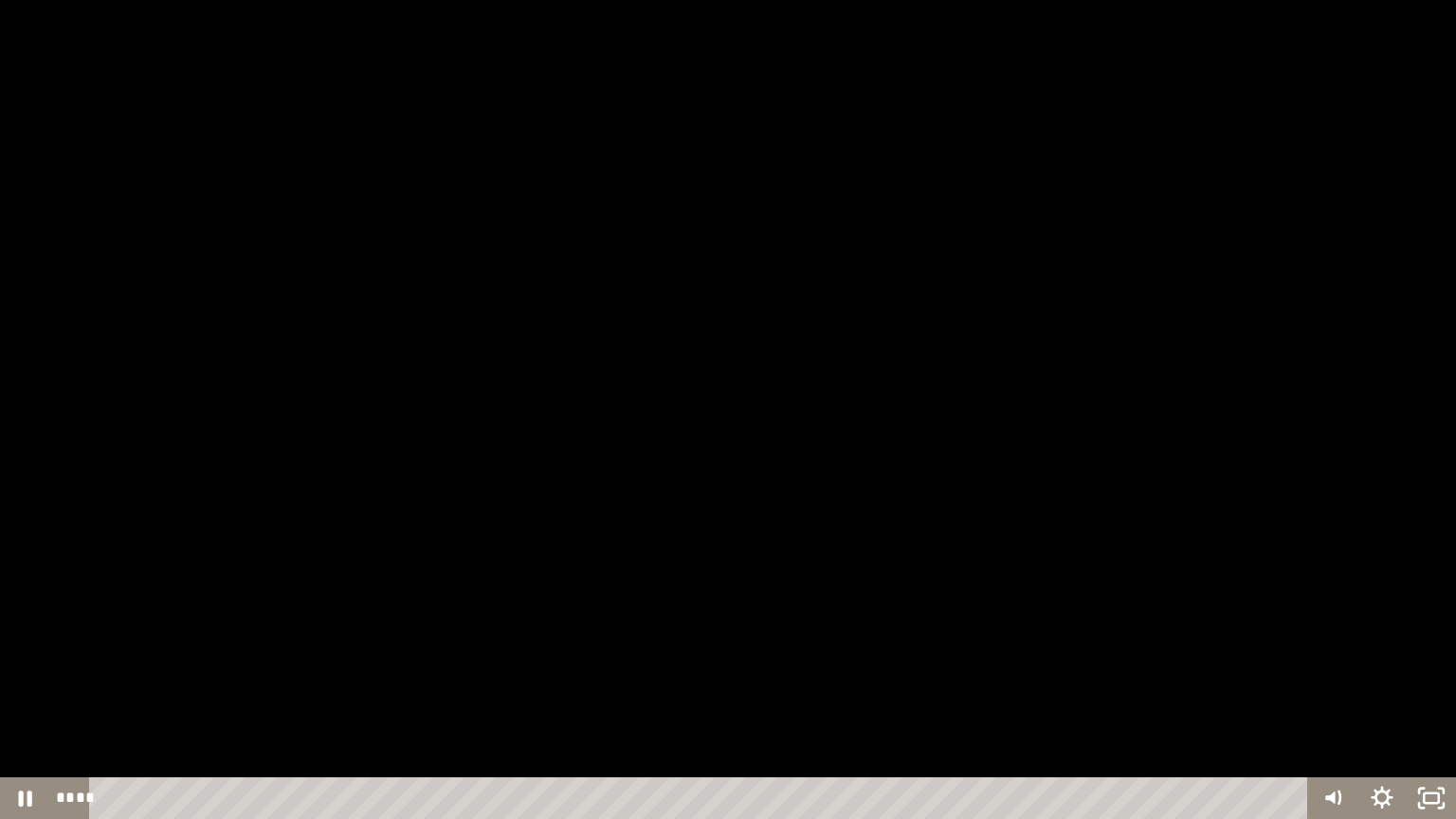 click at bounding box center (728, 410) 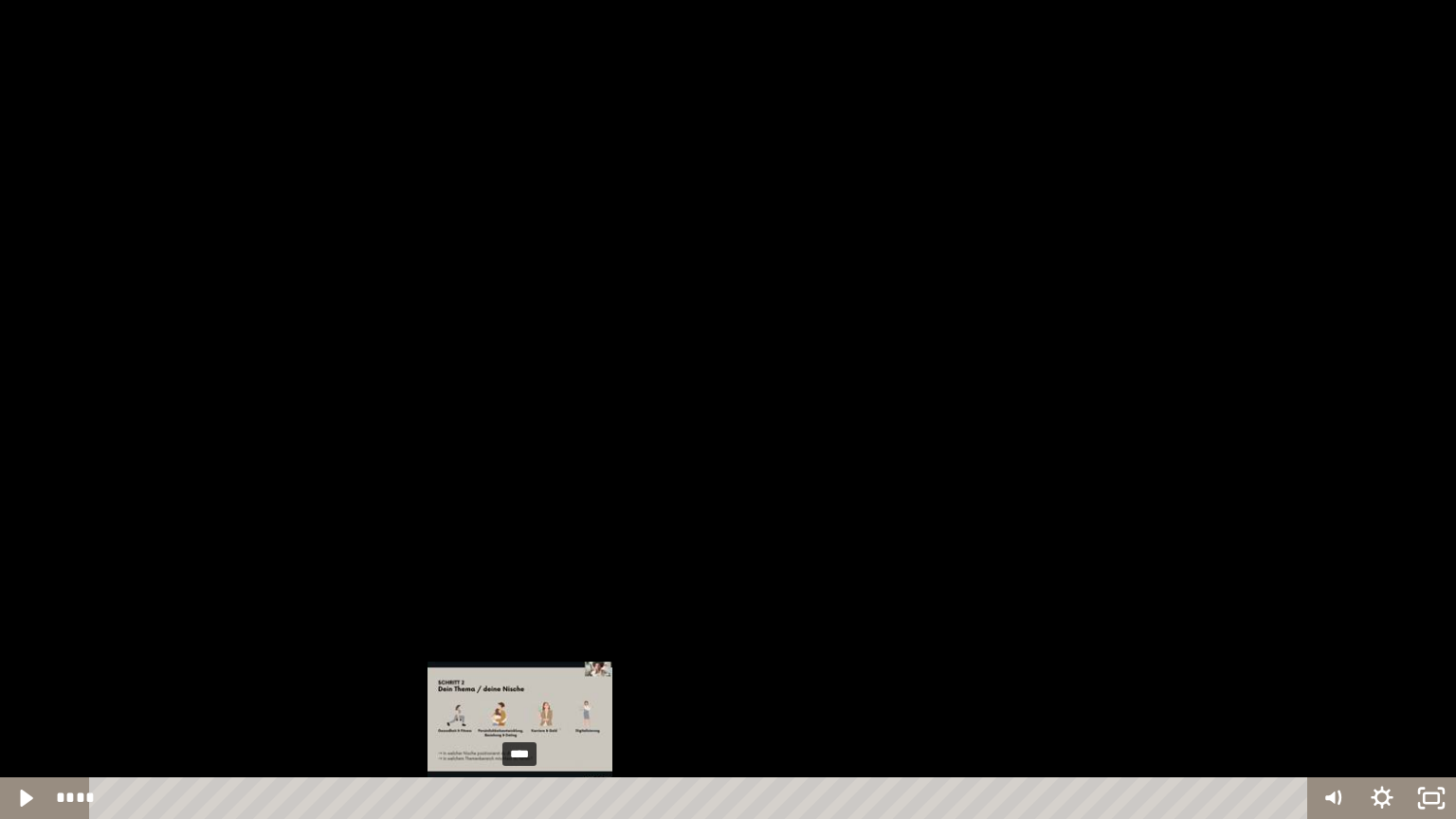 click on "****" at bounding box center (701, 798) 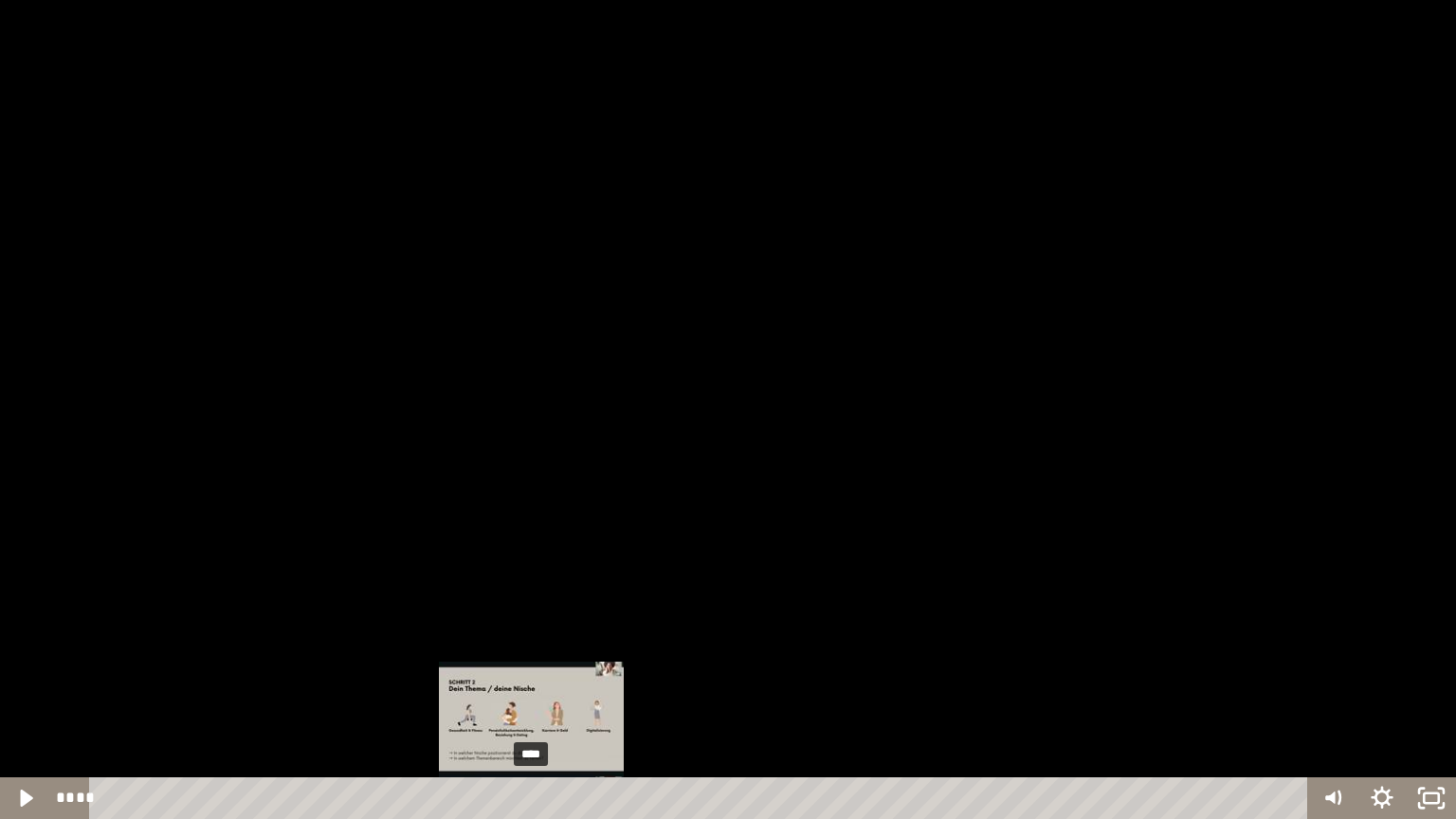 drag, startPoint x: 519, startPoint y: 800, endPoint x: 532, endPoint y: 800, distance: 13 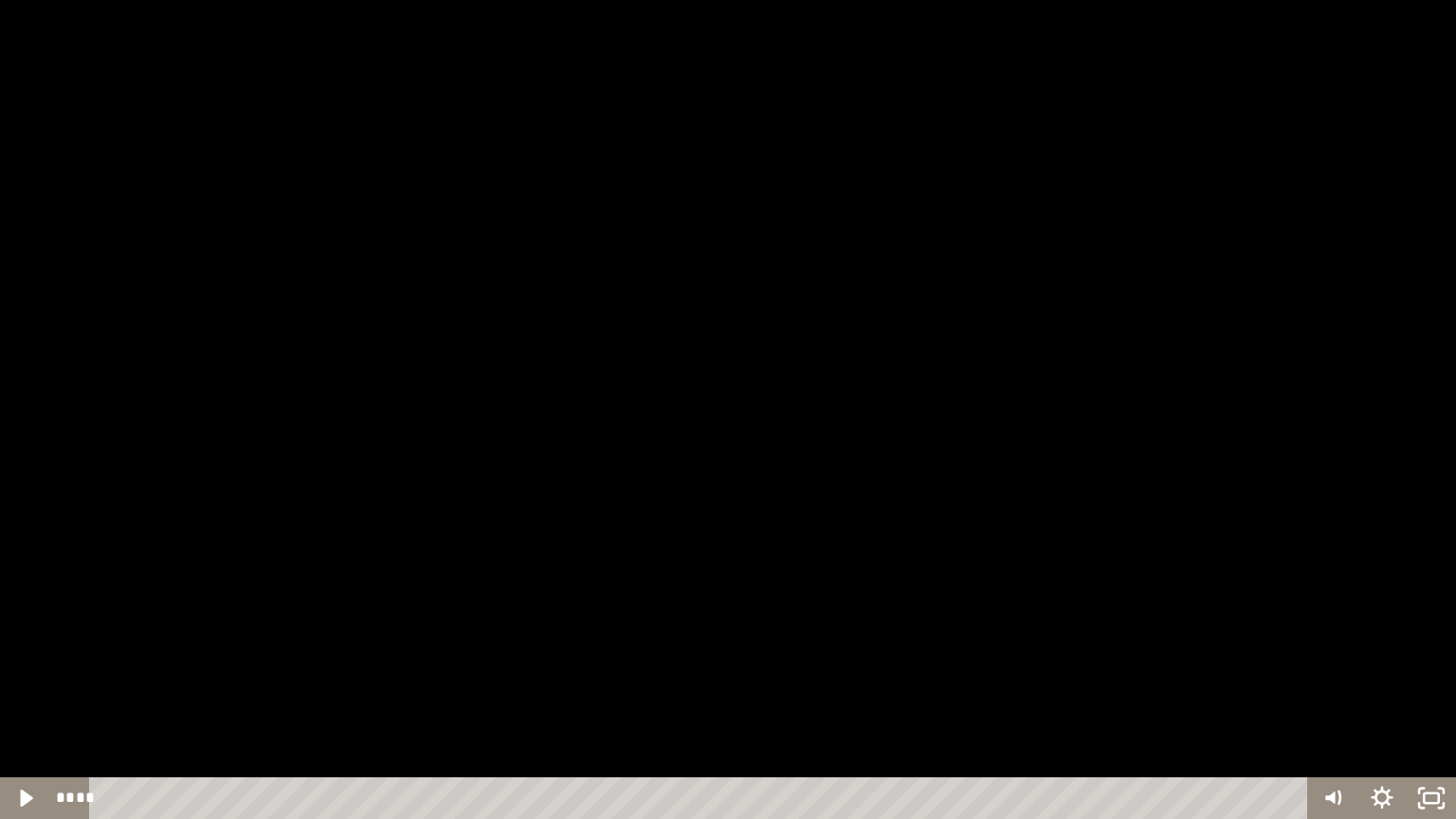 click at bounding box center [728, 410] 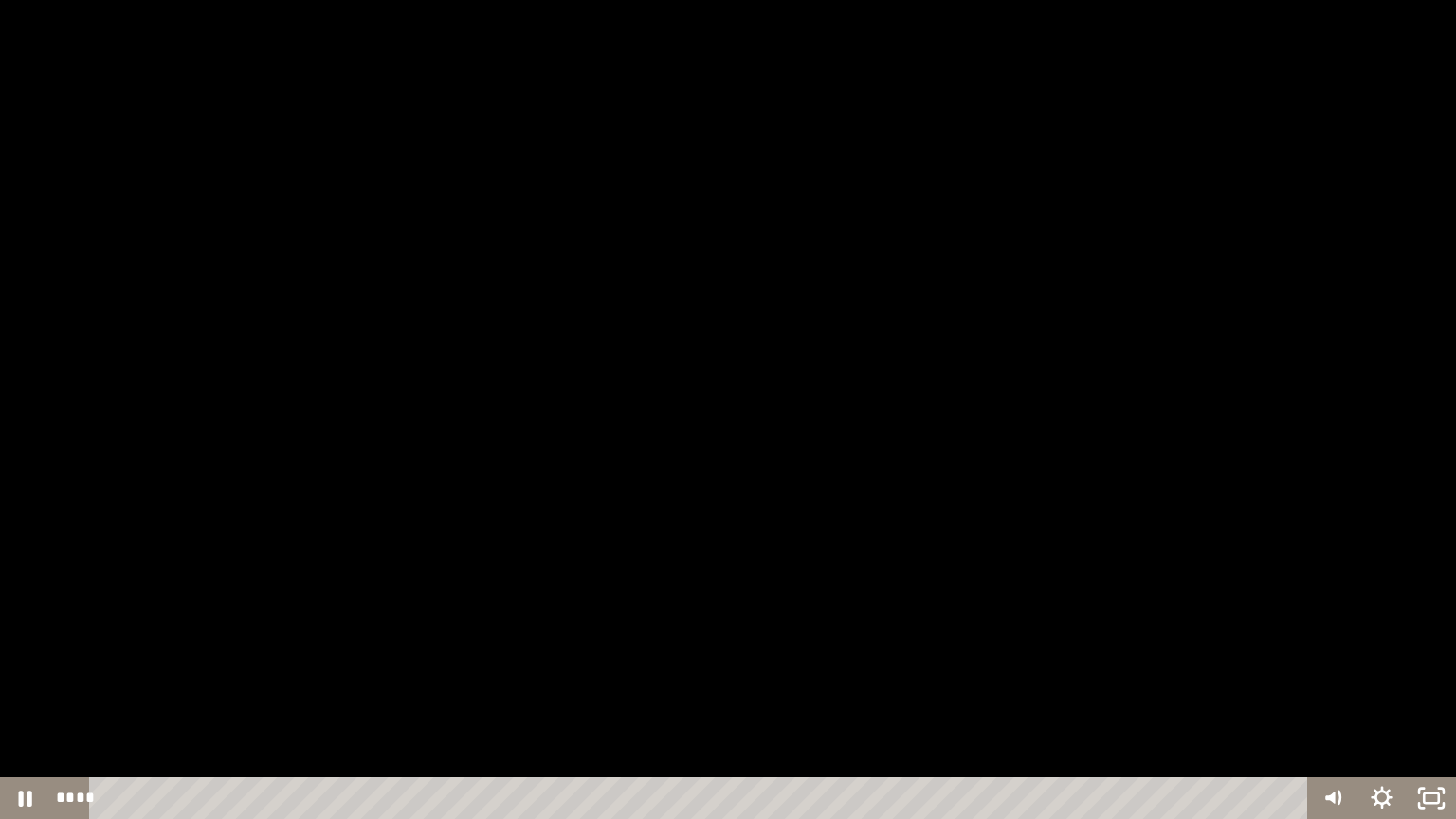 click at bounding box center (728, 410) 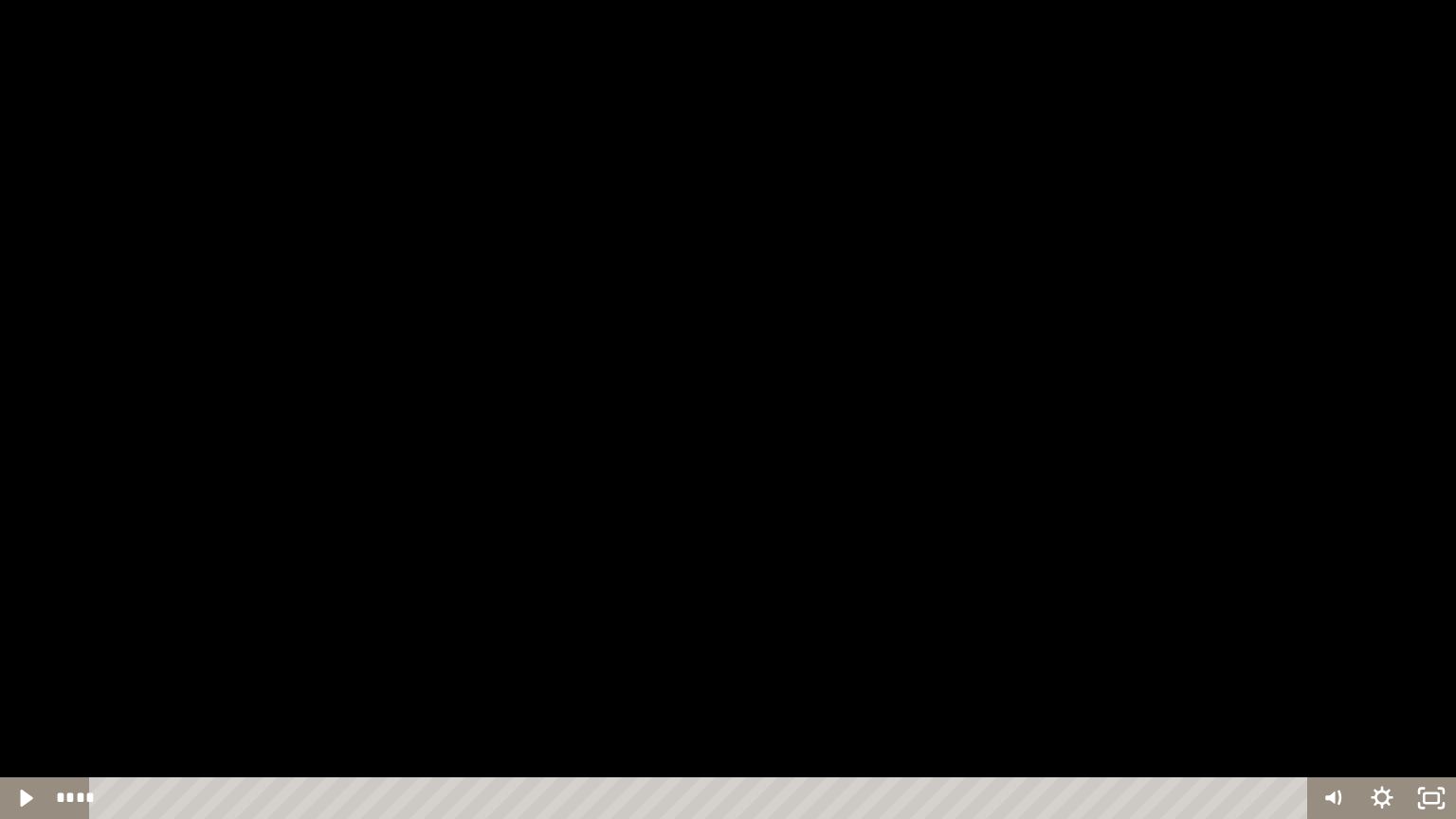 click at bounding box center [728, 410] 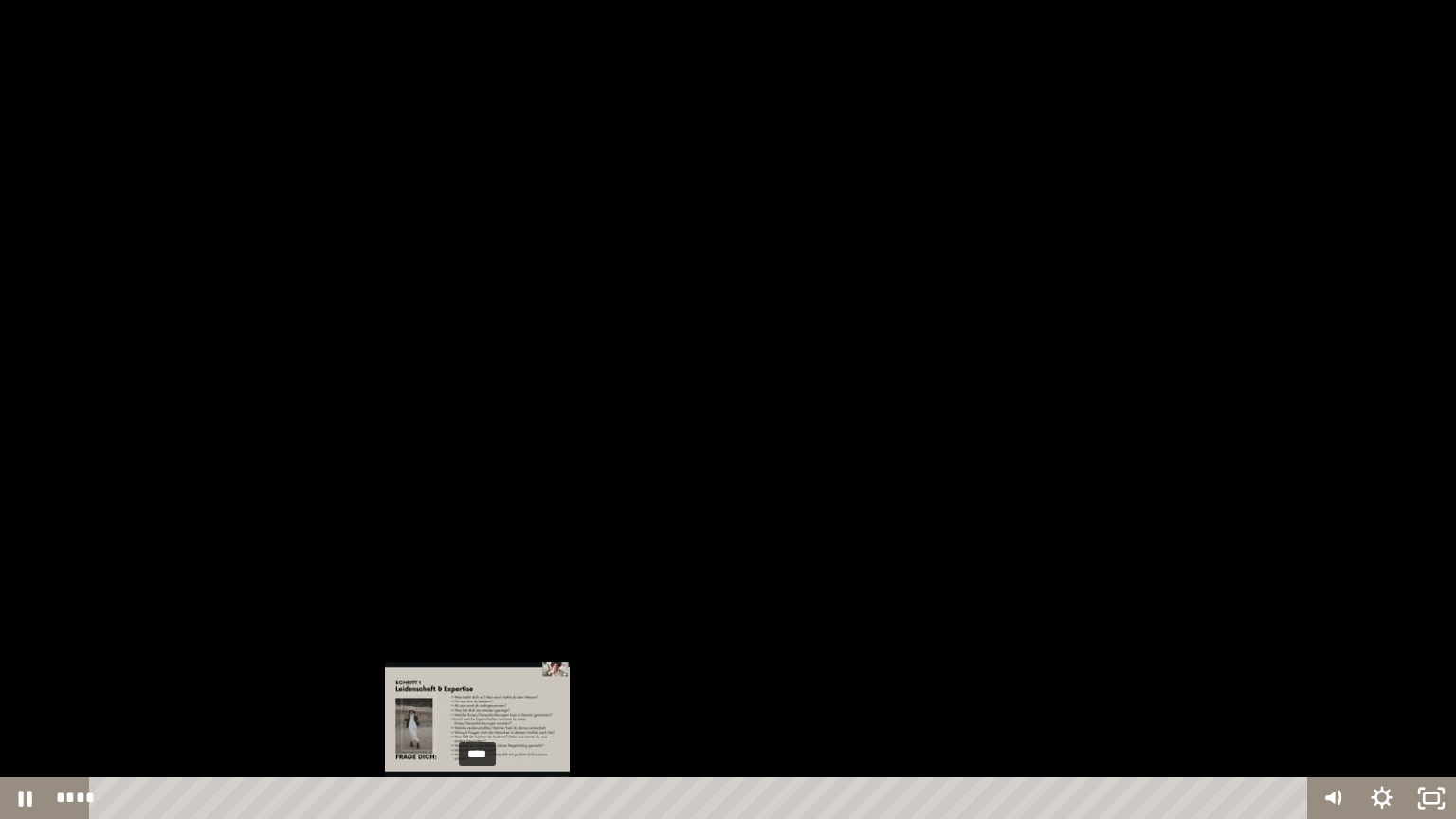 drag, startPoint x: 559, startPoint y: 799, endPoint x: 478, endPoint y: 795, distance: 81.09871 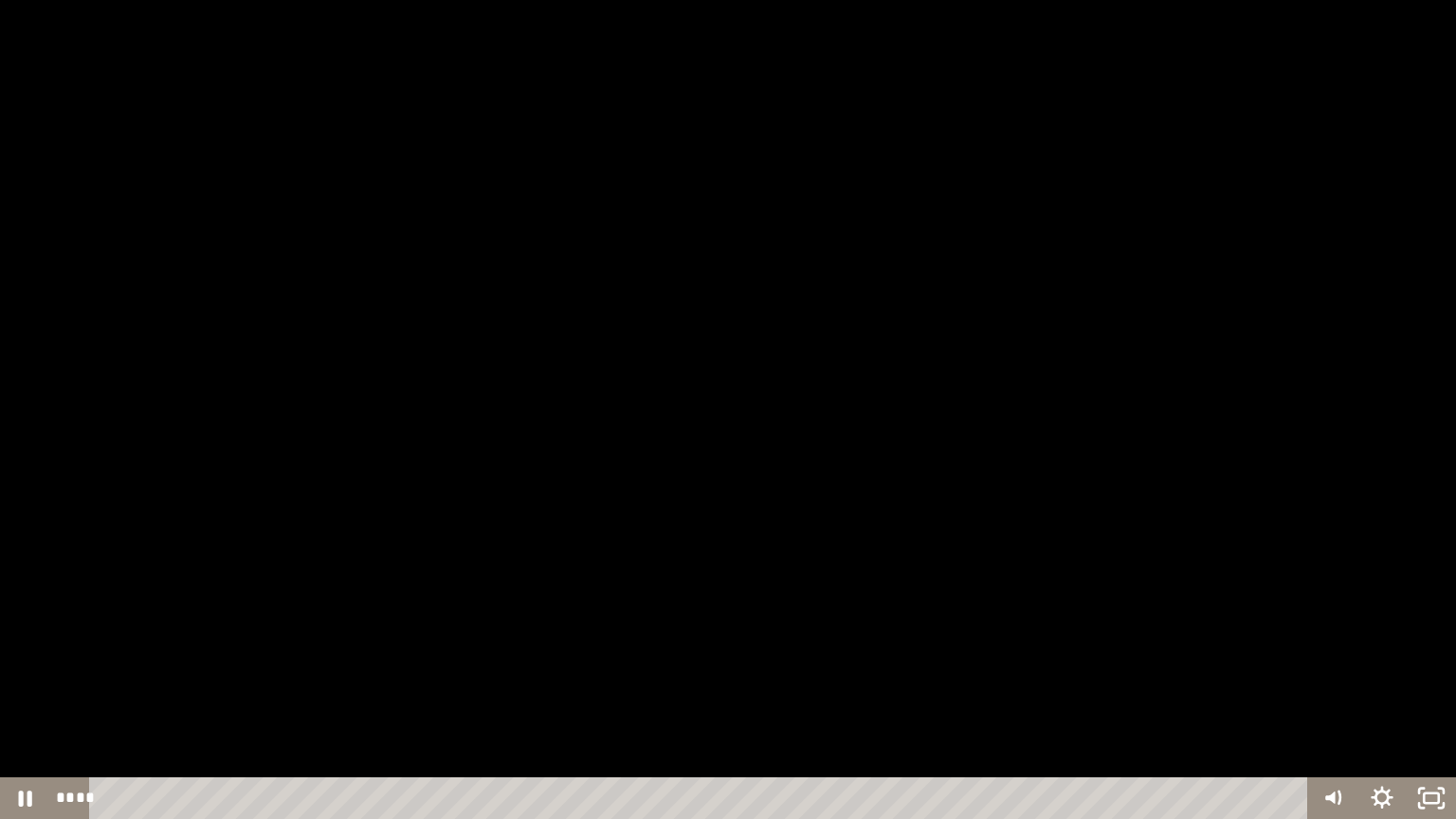 click at bounding box center [728, 410] 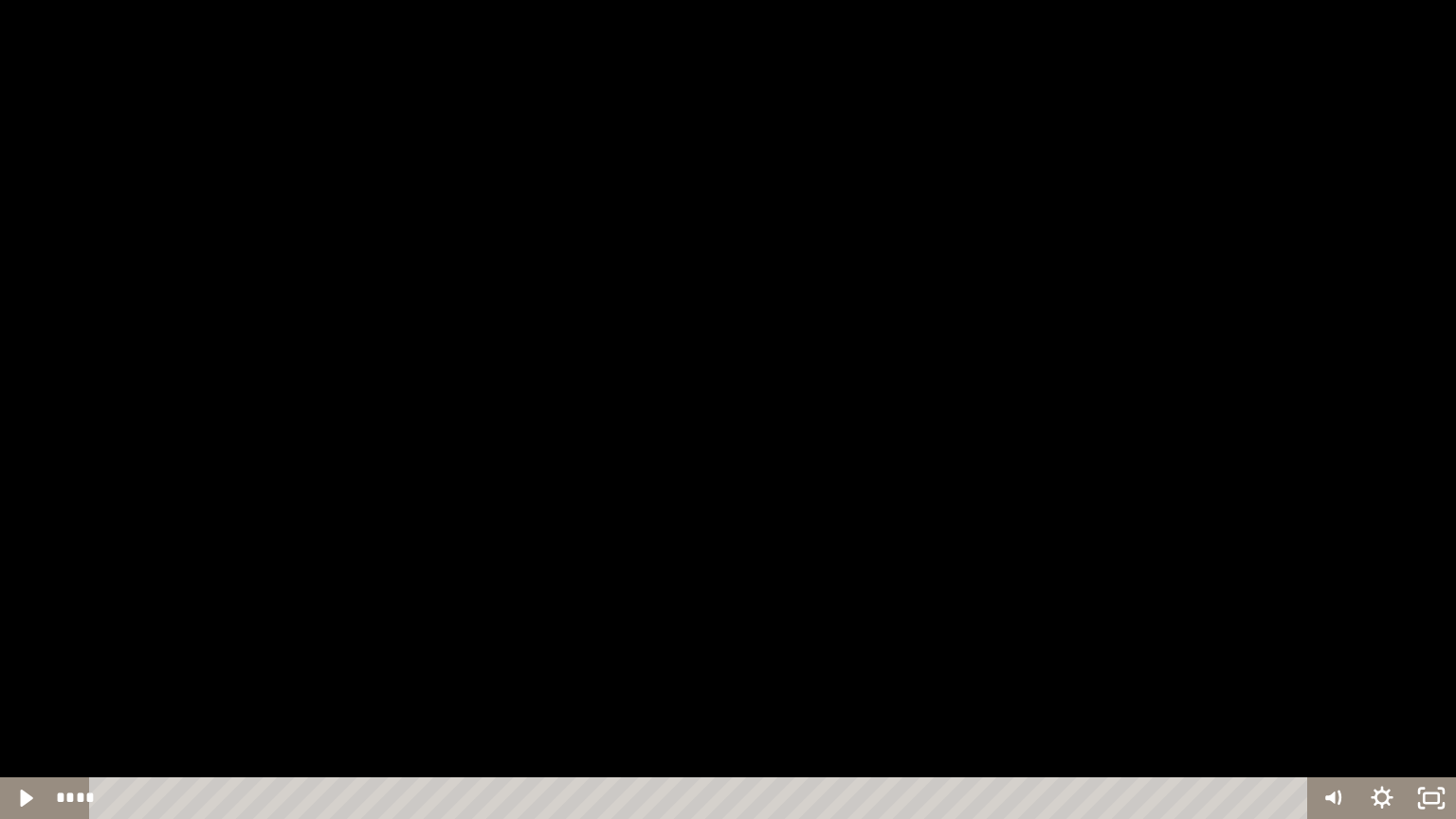 click at bounding box center [728, 410] 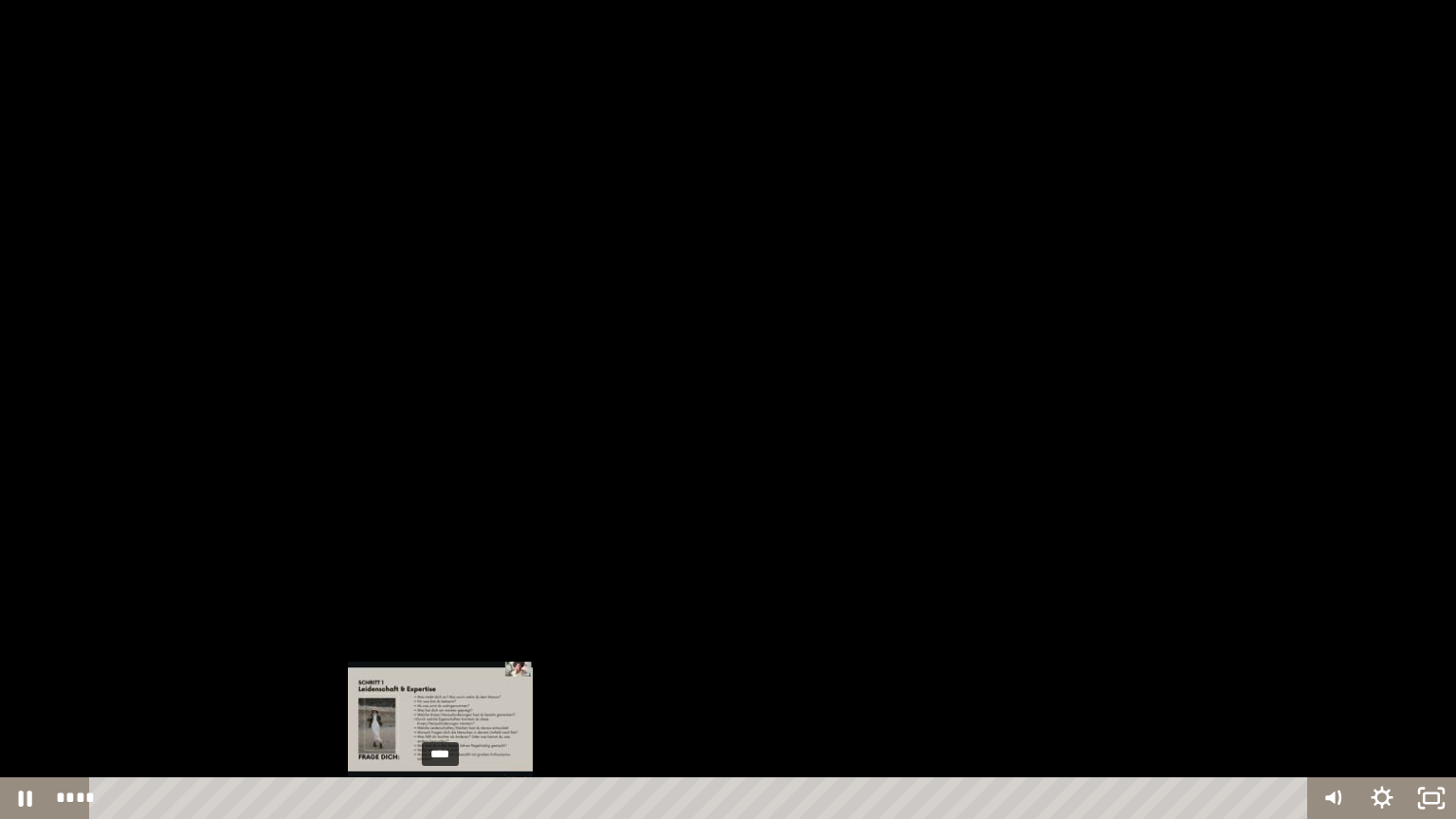 drag, startPoint x: 551, startPoint y: 800, endPoint x: 553, endPoint y: 717, distance: 83.02409 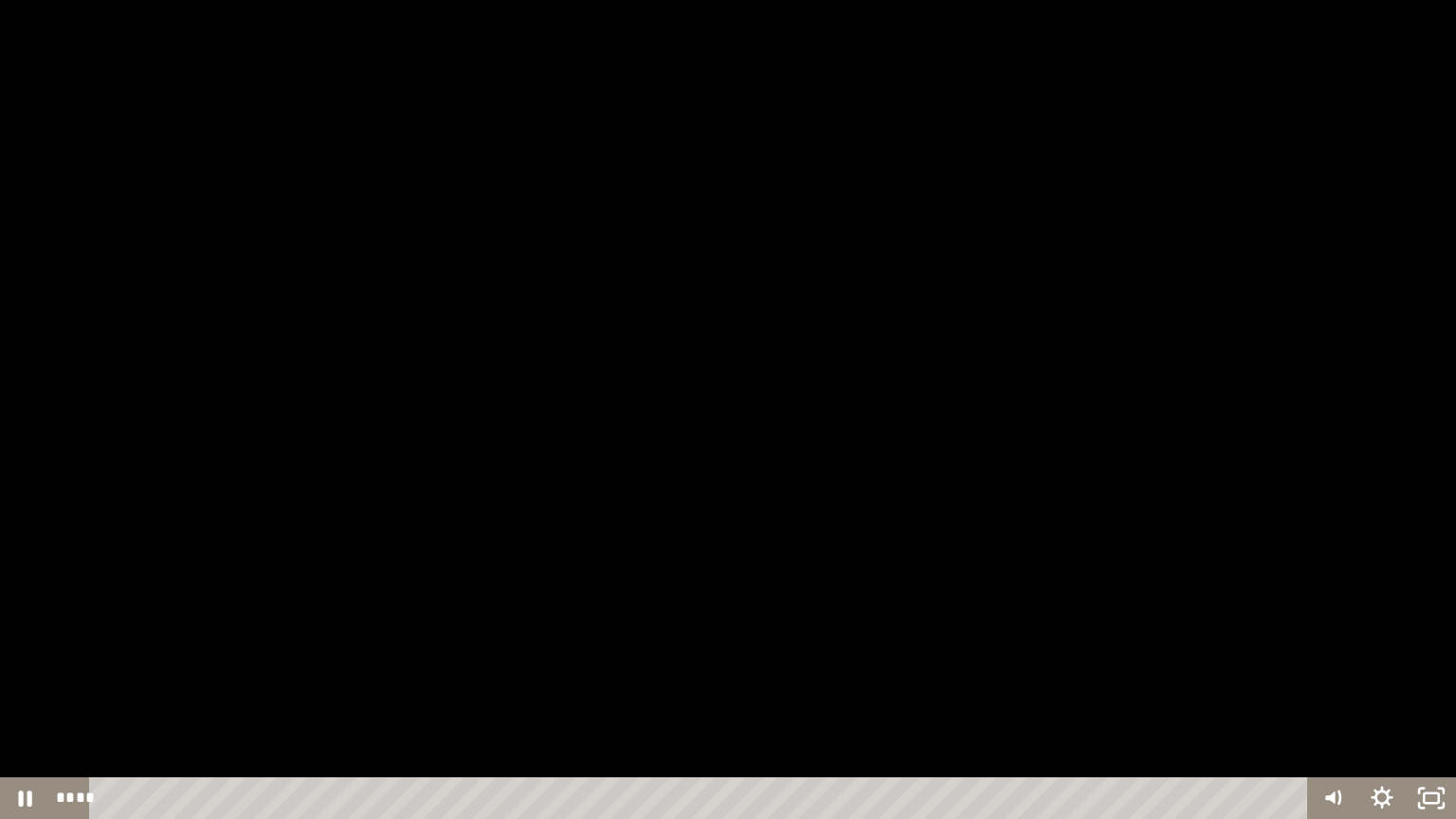 click at bounding box center [728, 410] 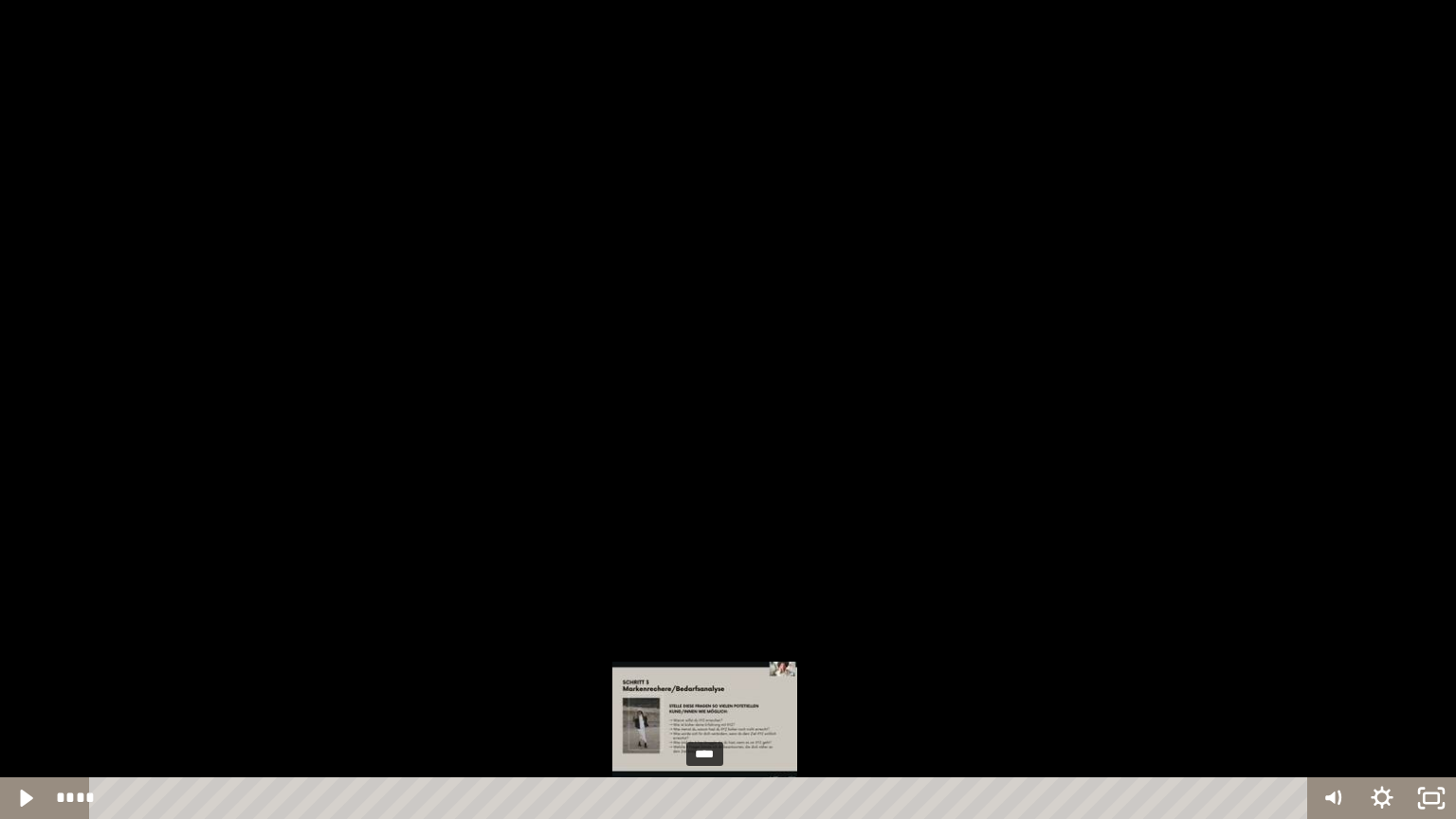drag, startPoint x: 681, startPoint y: 794, endPoint x: 705, endPoint y: 796, distance: 24.083189 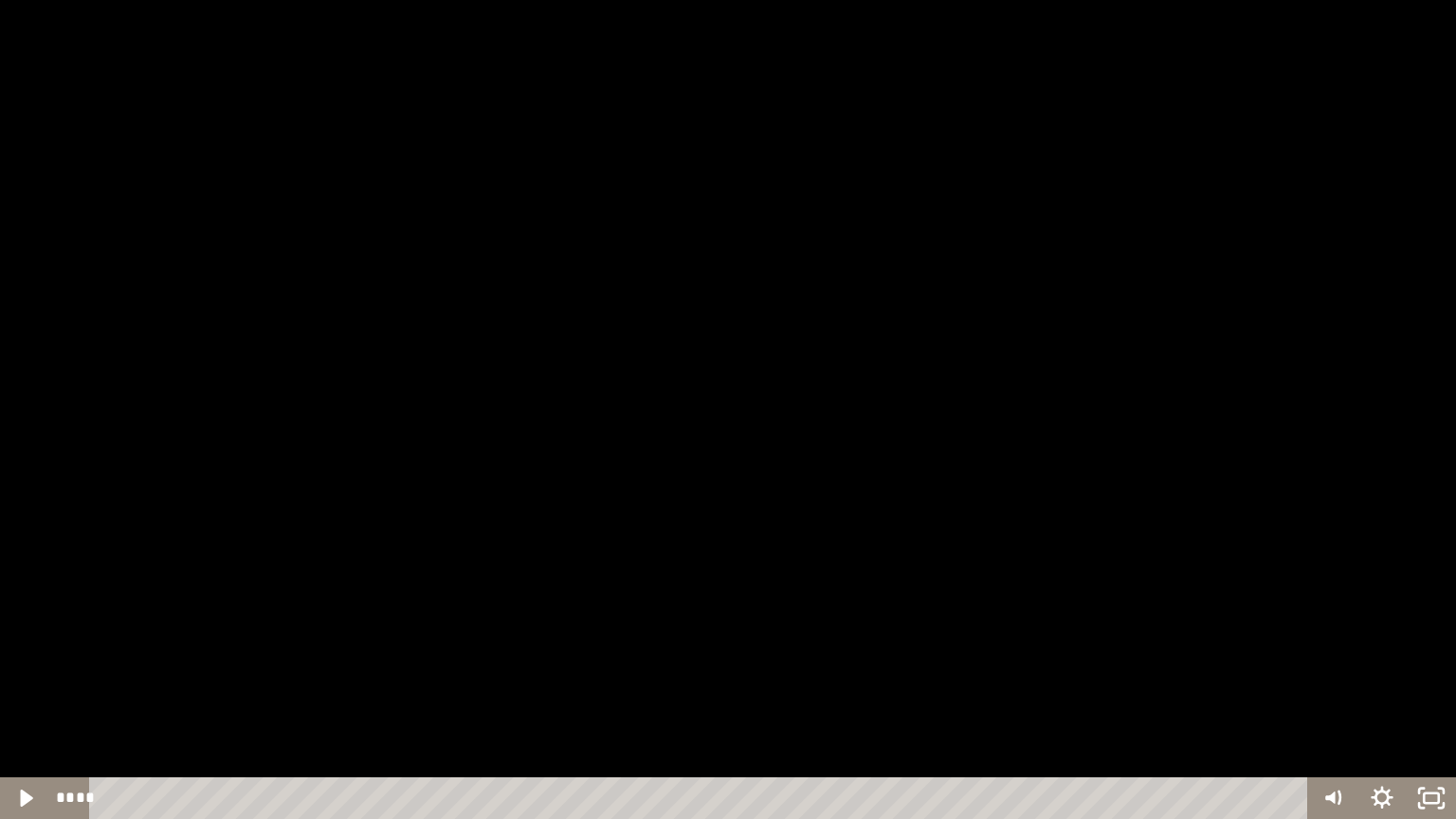 click at bounding box center [728, 410] 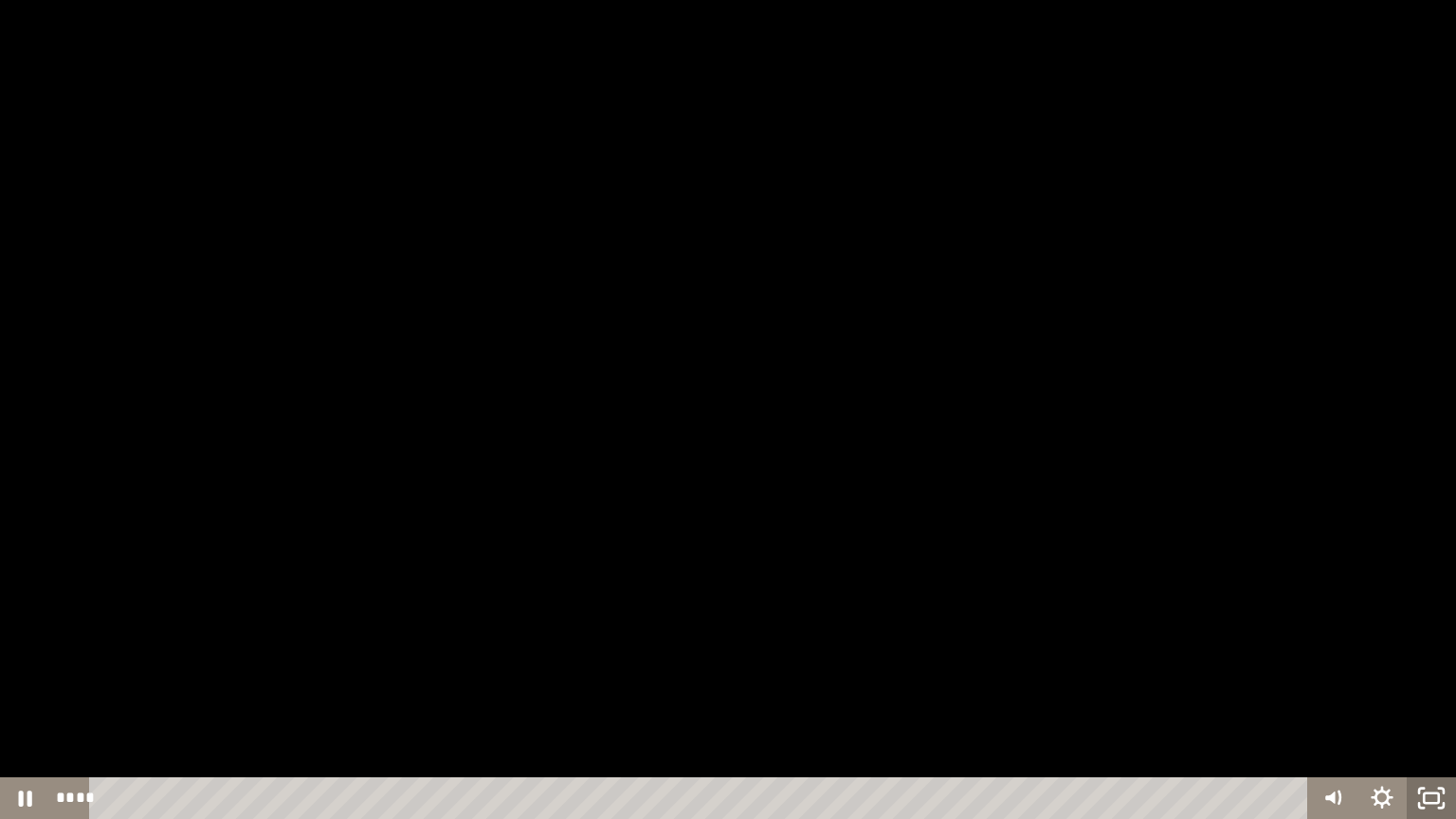 click 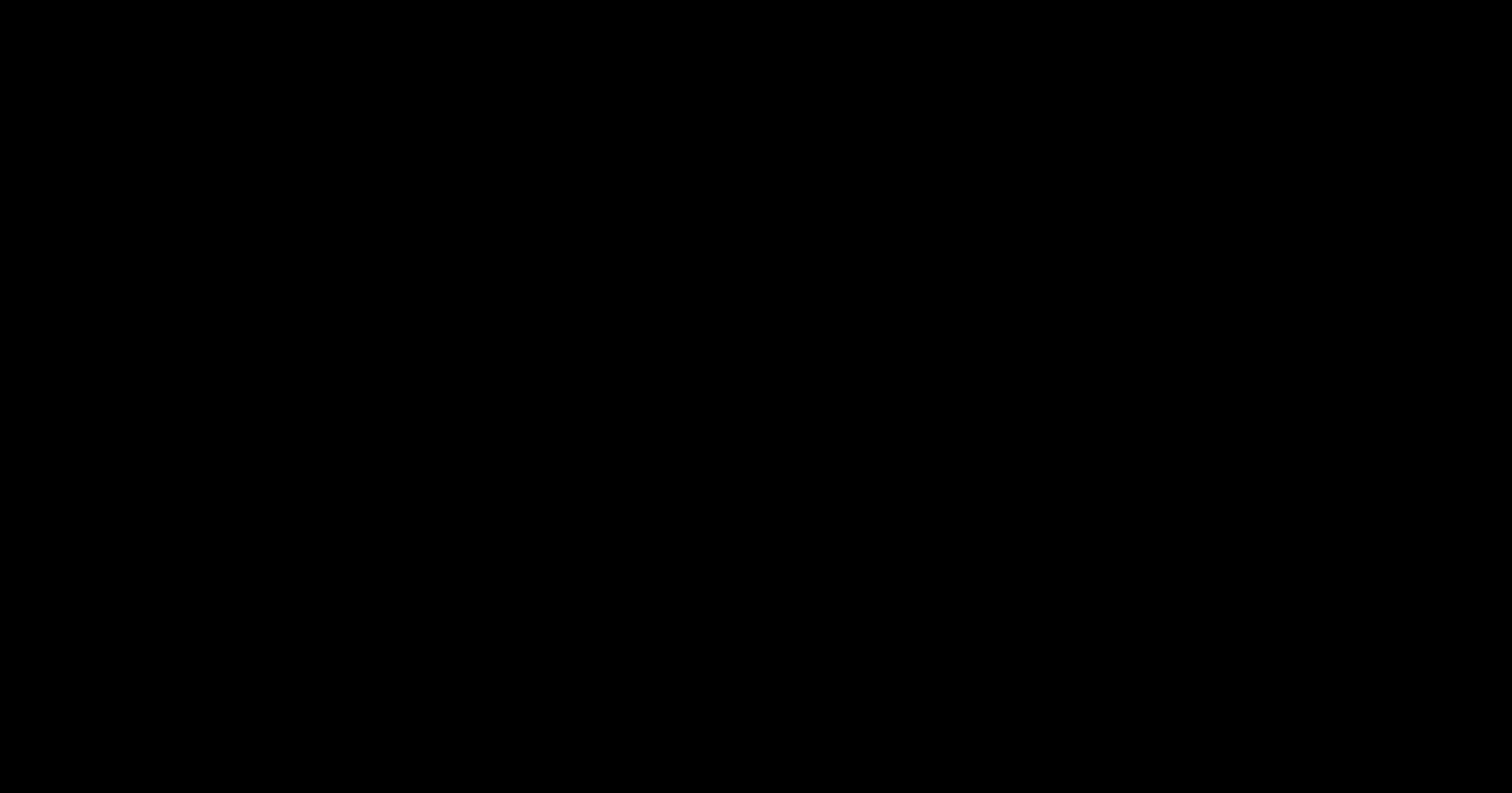 scroll, scrollTop: 695, scrollLeft: 0, axis: vertical 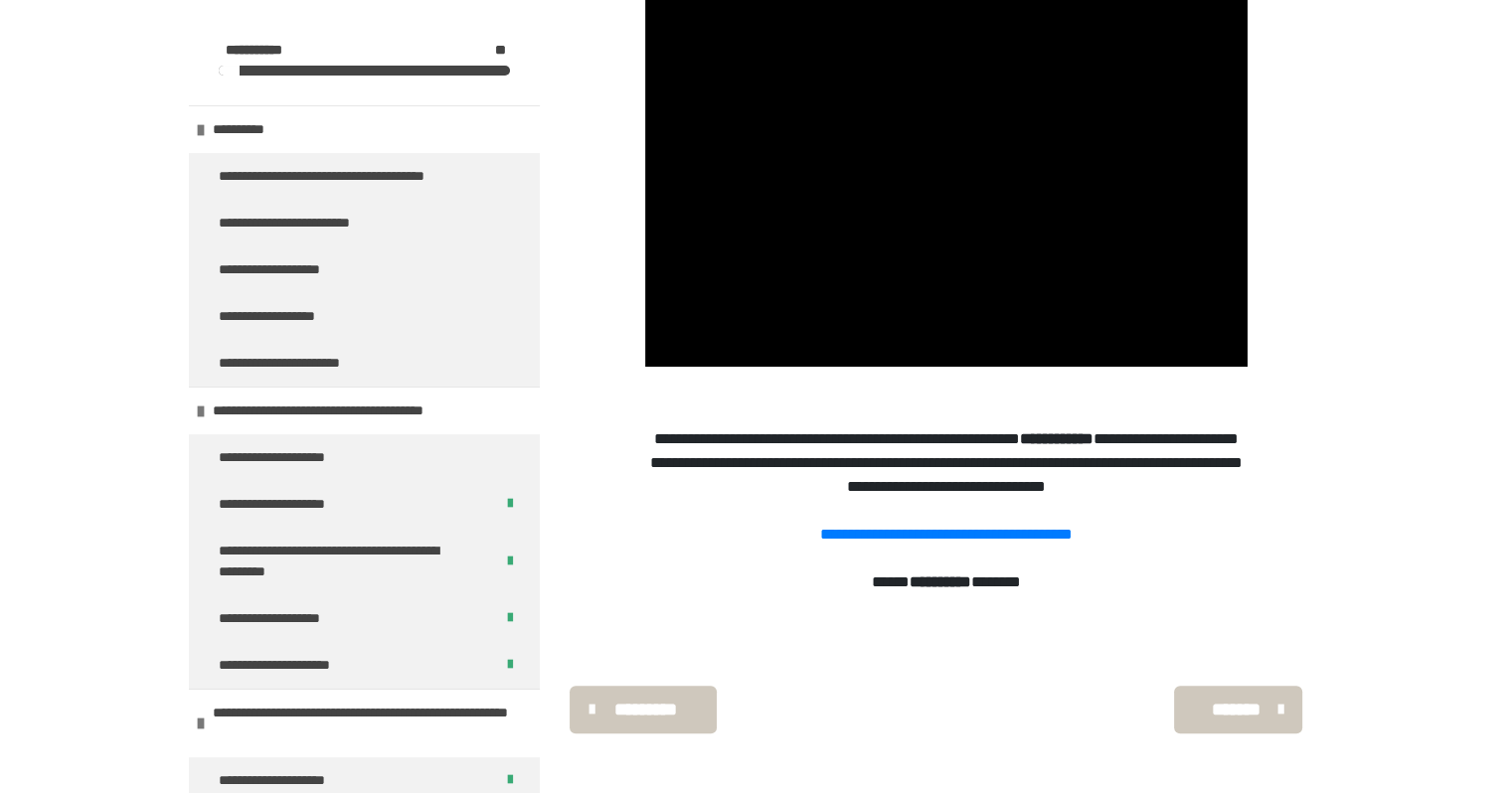click on "*******" at bounding box center (1236, 710) 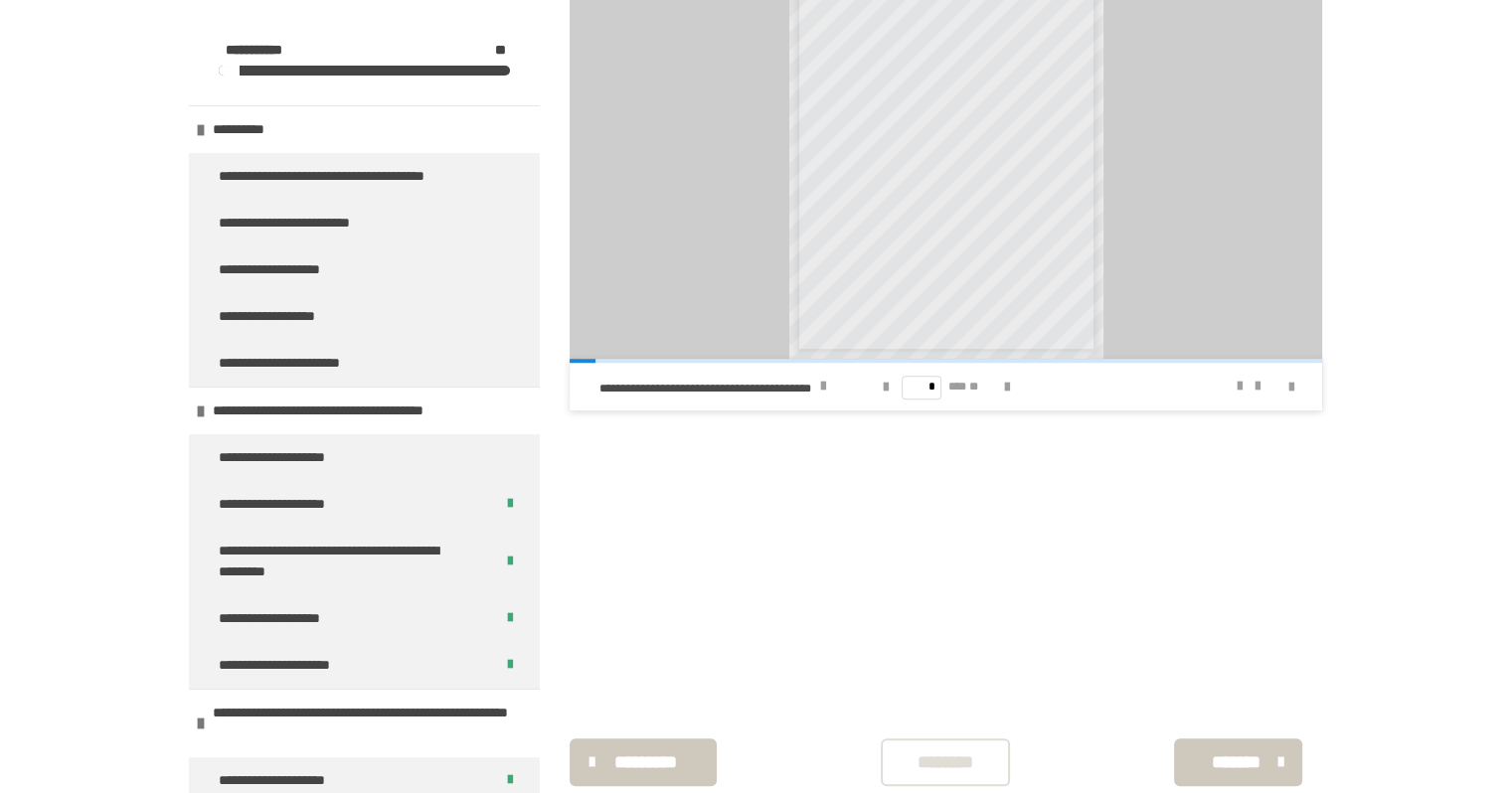 scroll, scrollTop: 1490, scrollLeft: 0, axis: vertical 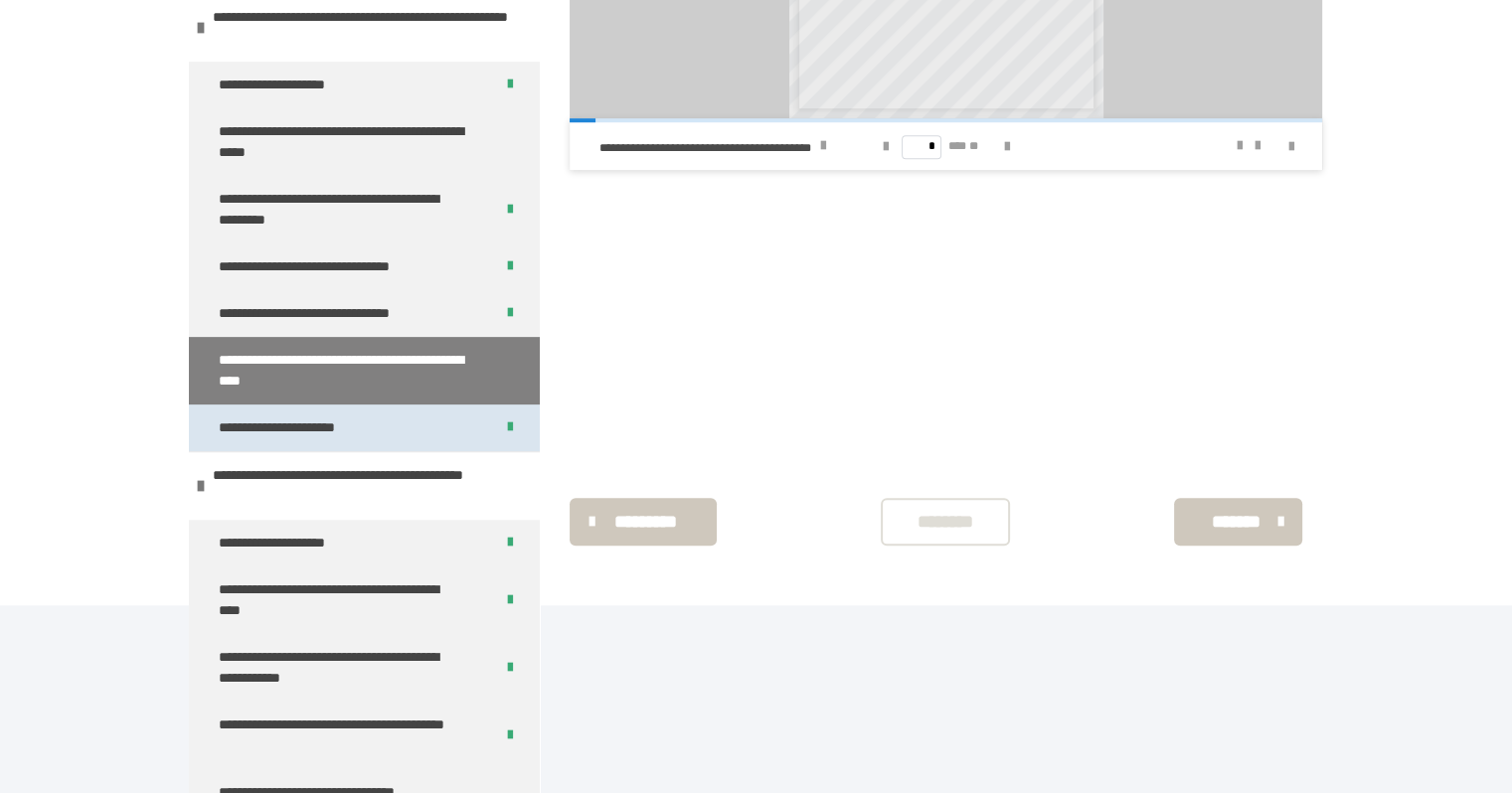 click on "**********" at bounding box center (364, 427) 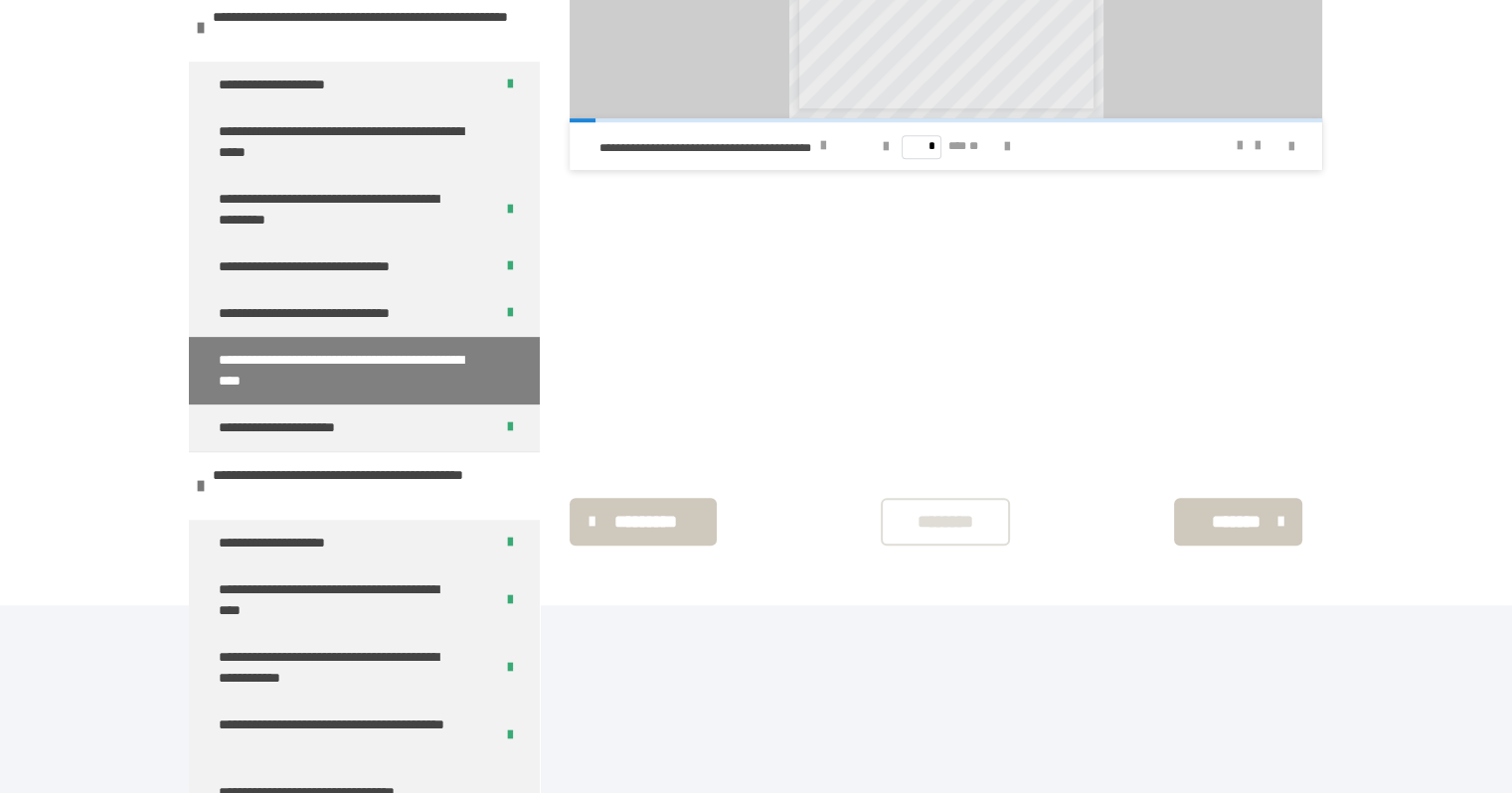 scroll, scrollTop: 268, scrollLeft: 0, axis: vertical 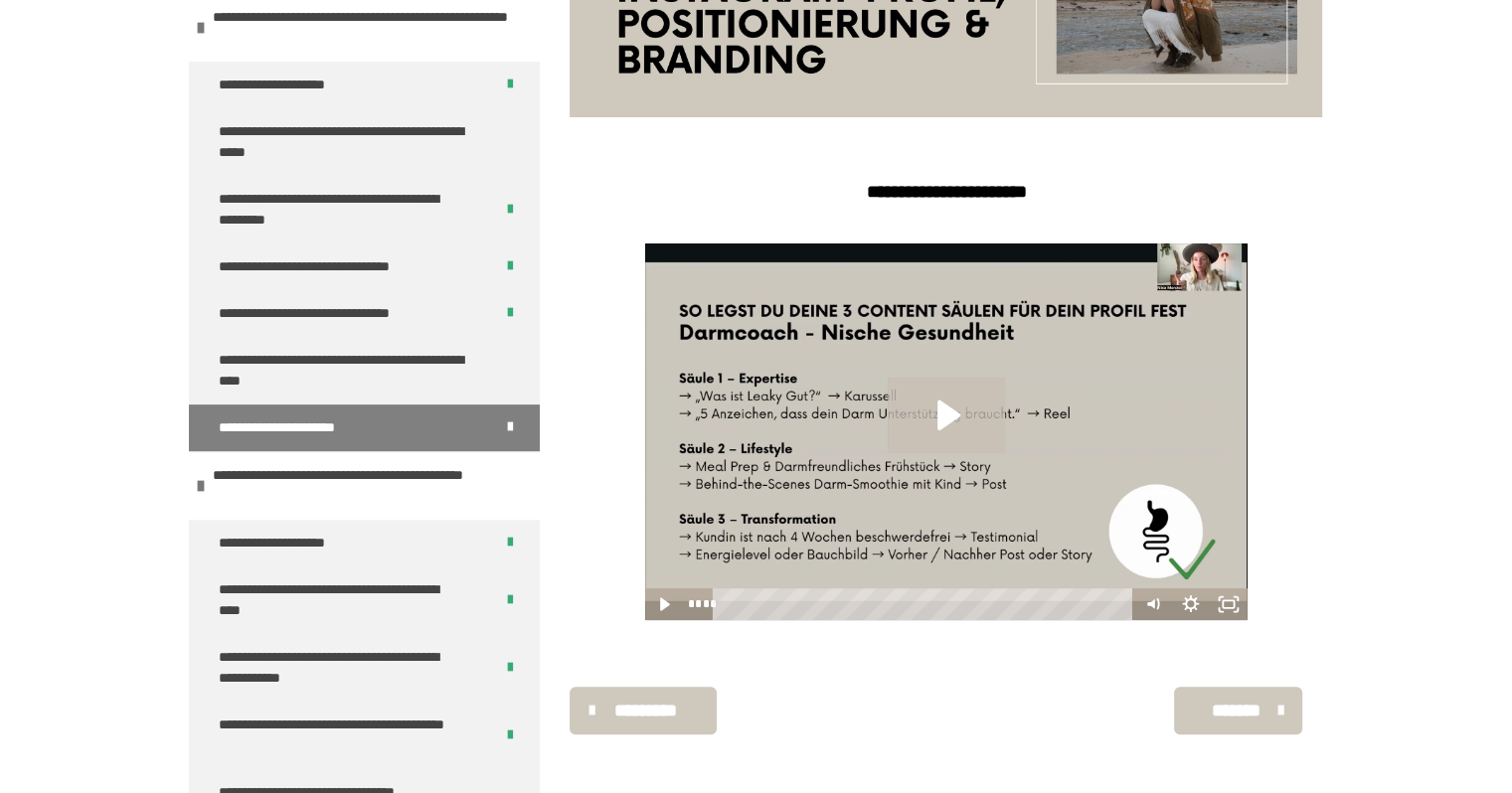 click 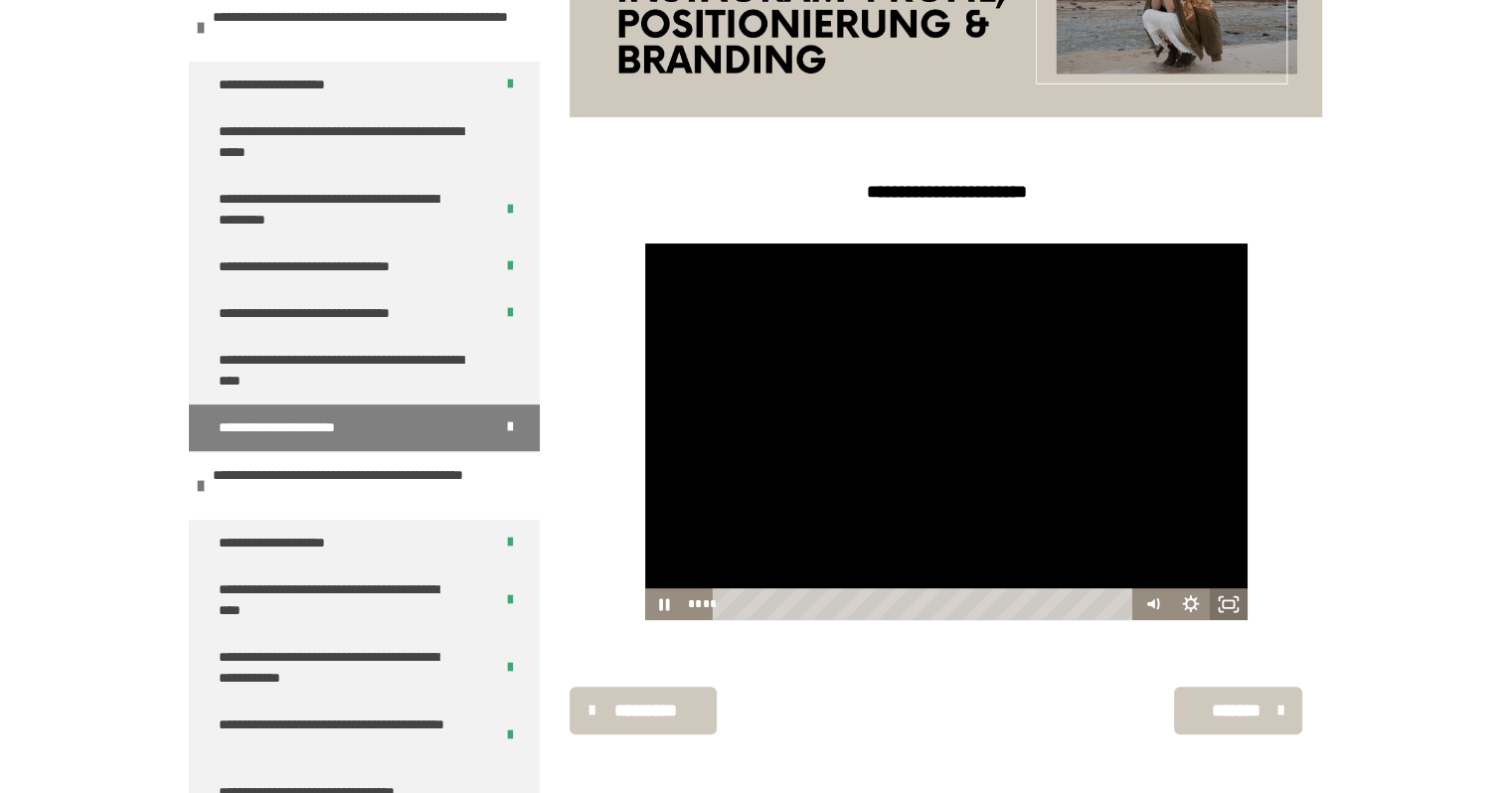click 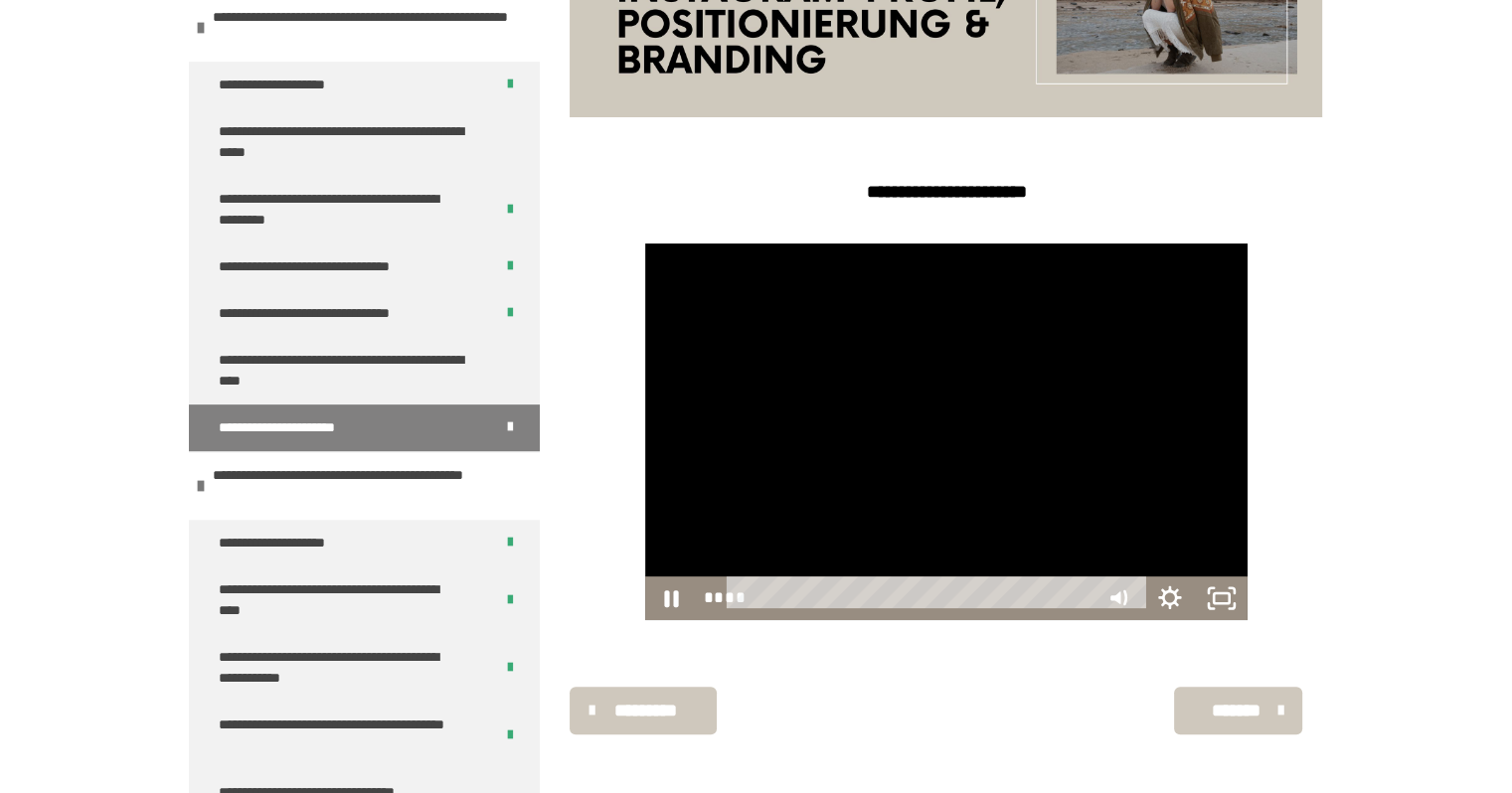 scroll, scrollTop: 377, scrollLeft: 0, axis: vertical 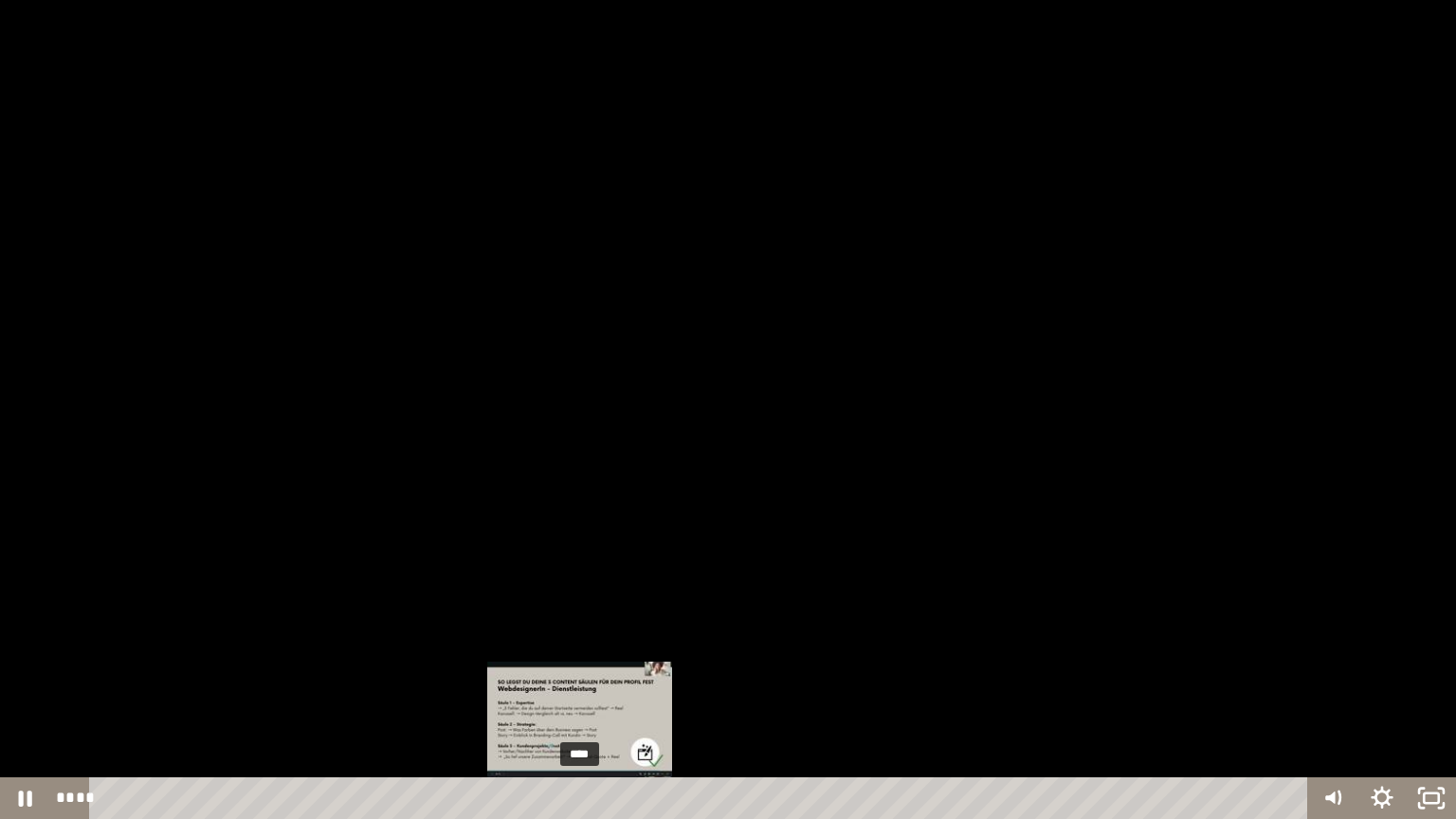 click on "****" at bounding box center (701, 798) 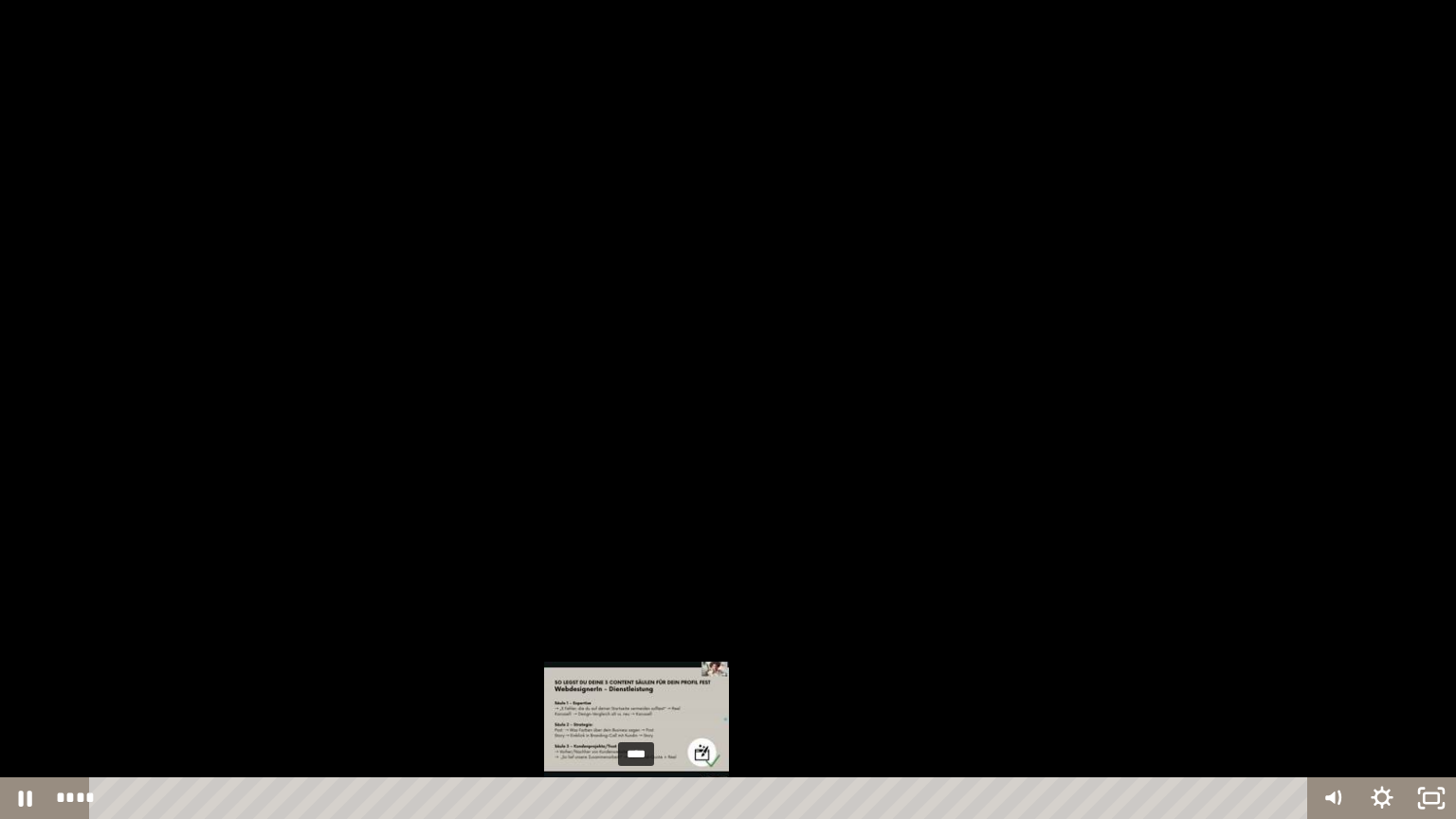 click on "****" at bounding box center (701, 798) 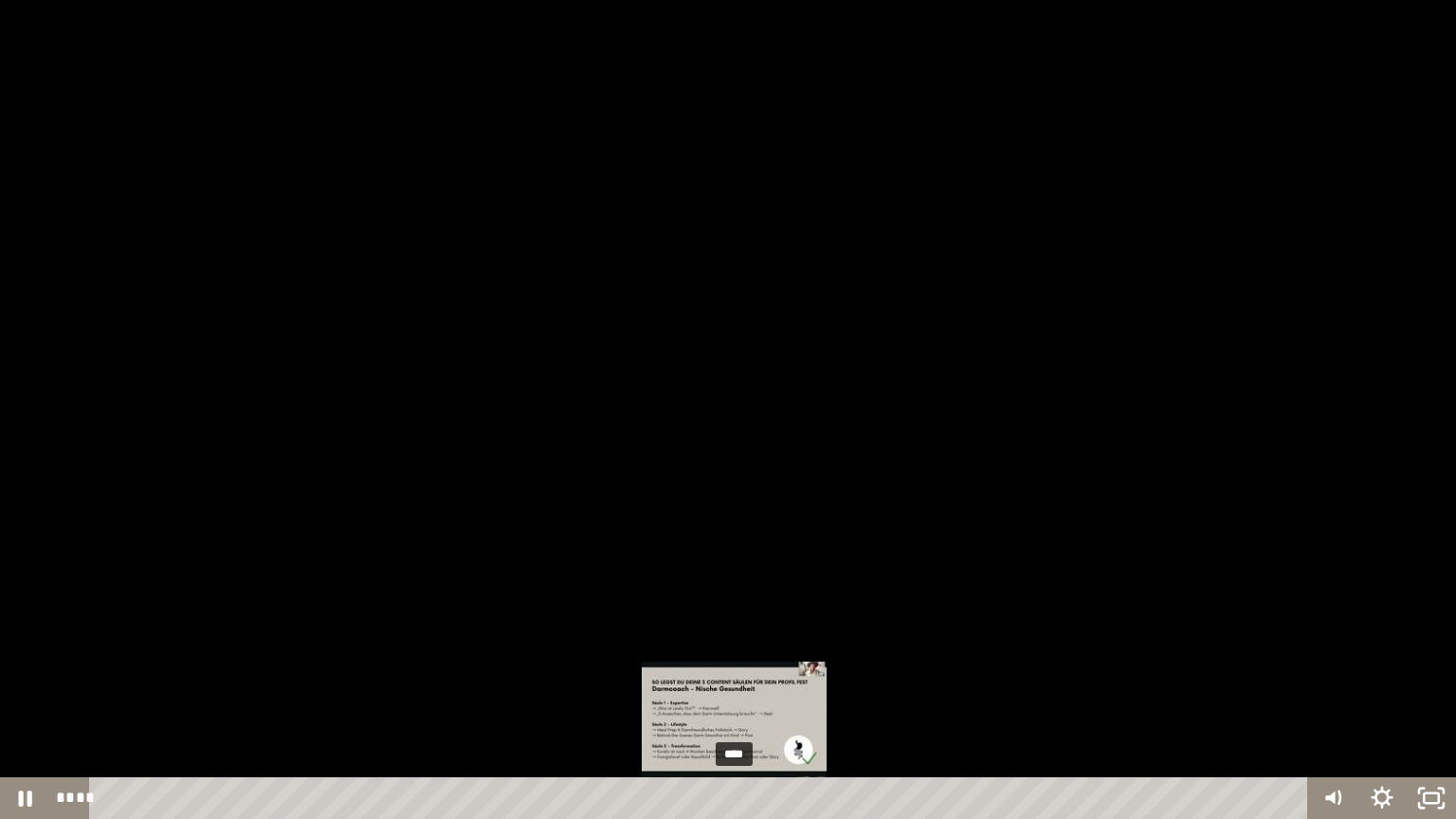 drag, startPoint x: 665, startPoint y: 799, endPoint x: 749, endPoint y: 796, distance: 84.053554 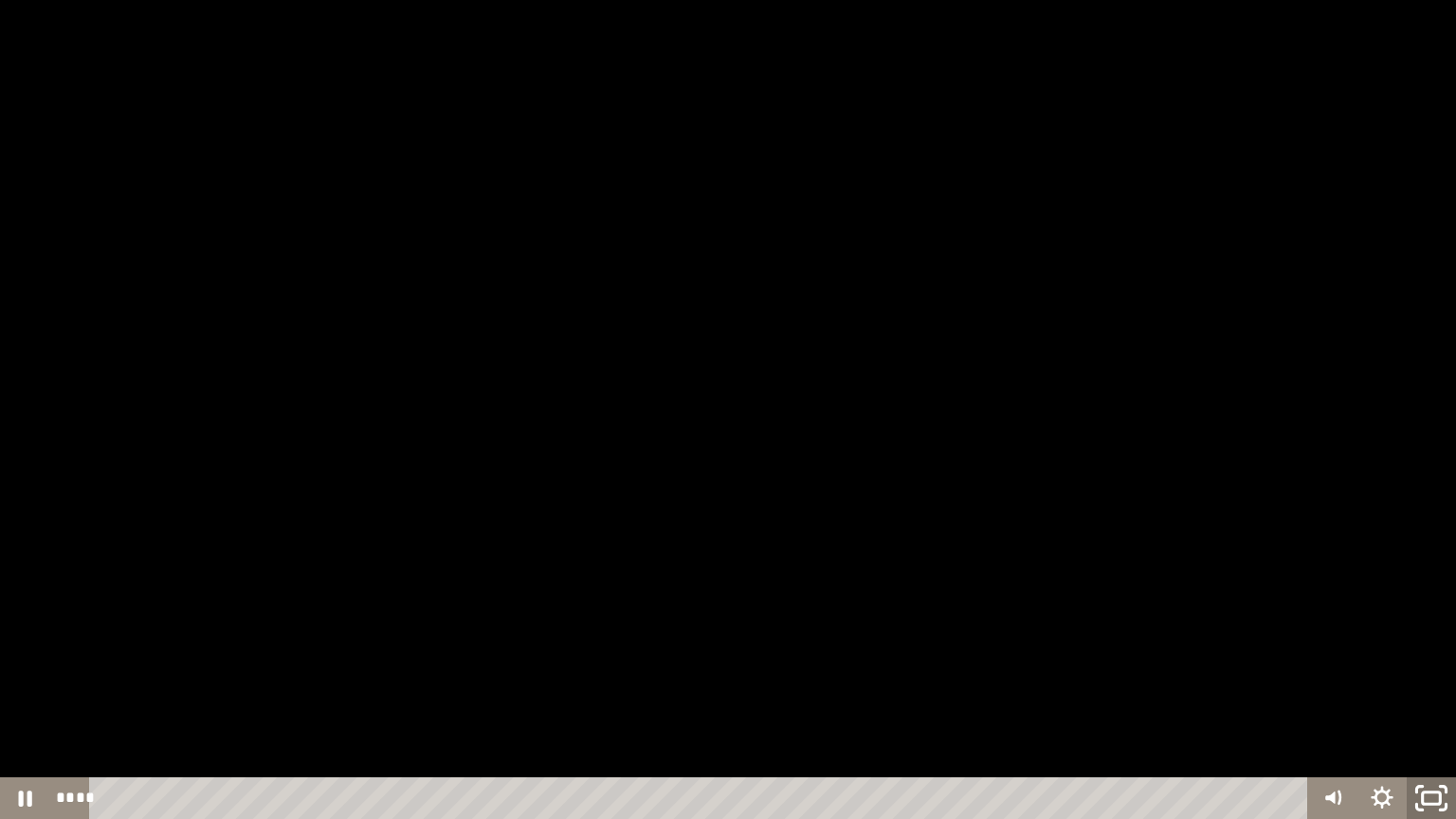click 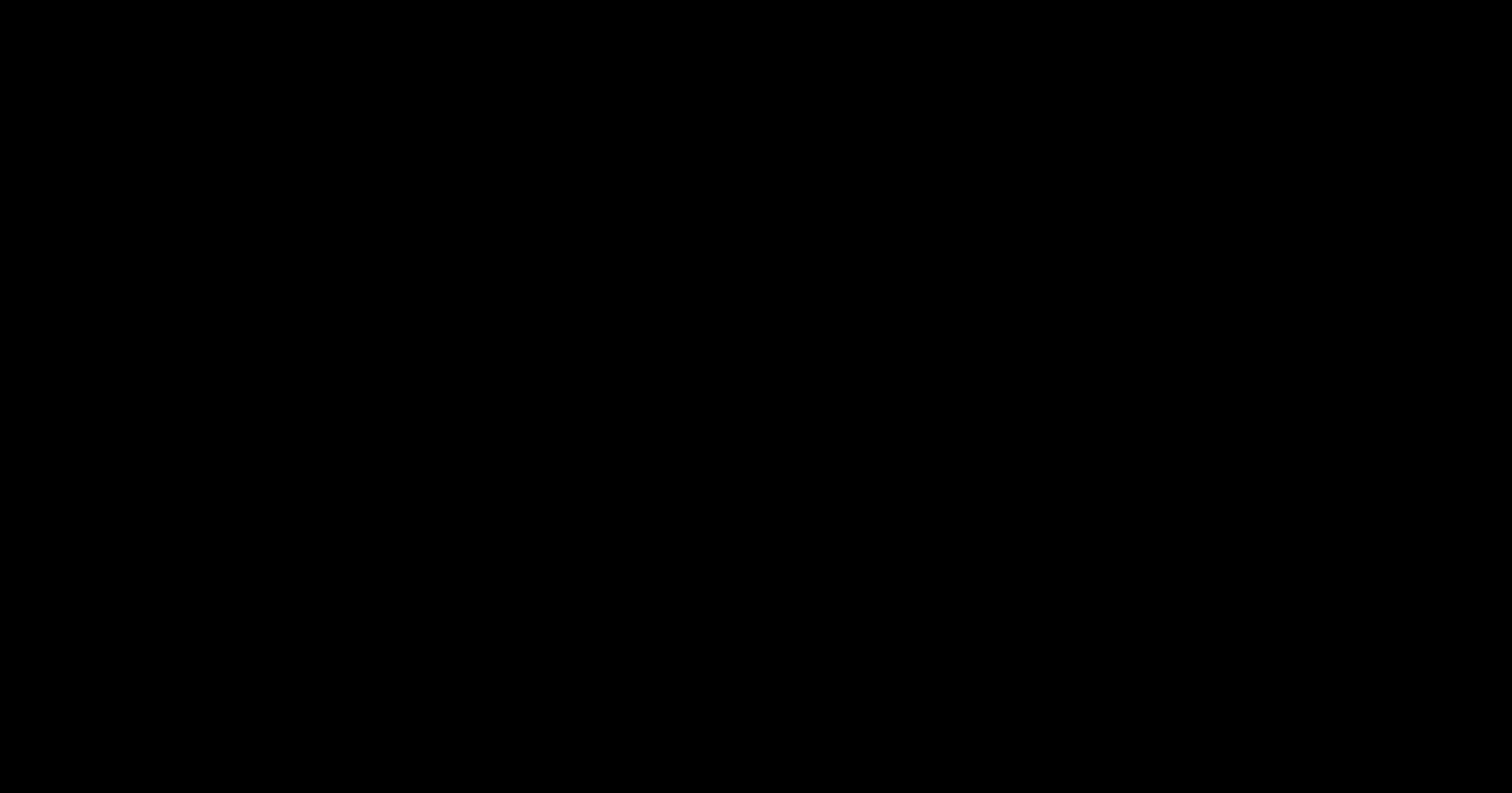 scroll, scrollTop: 1093, scrollLeft: 0, axis: vertical 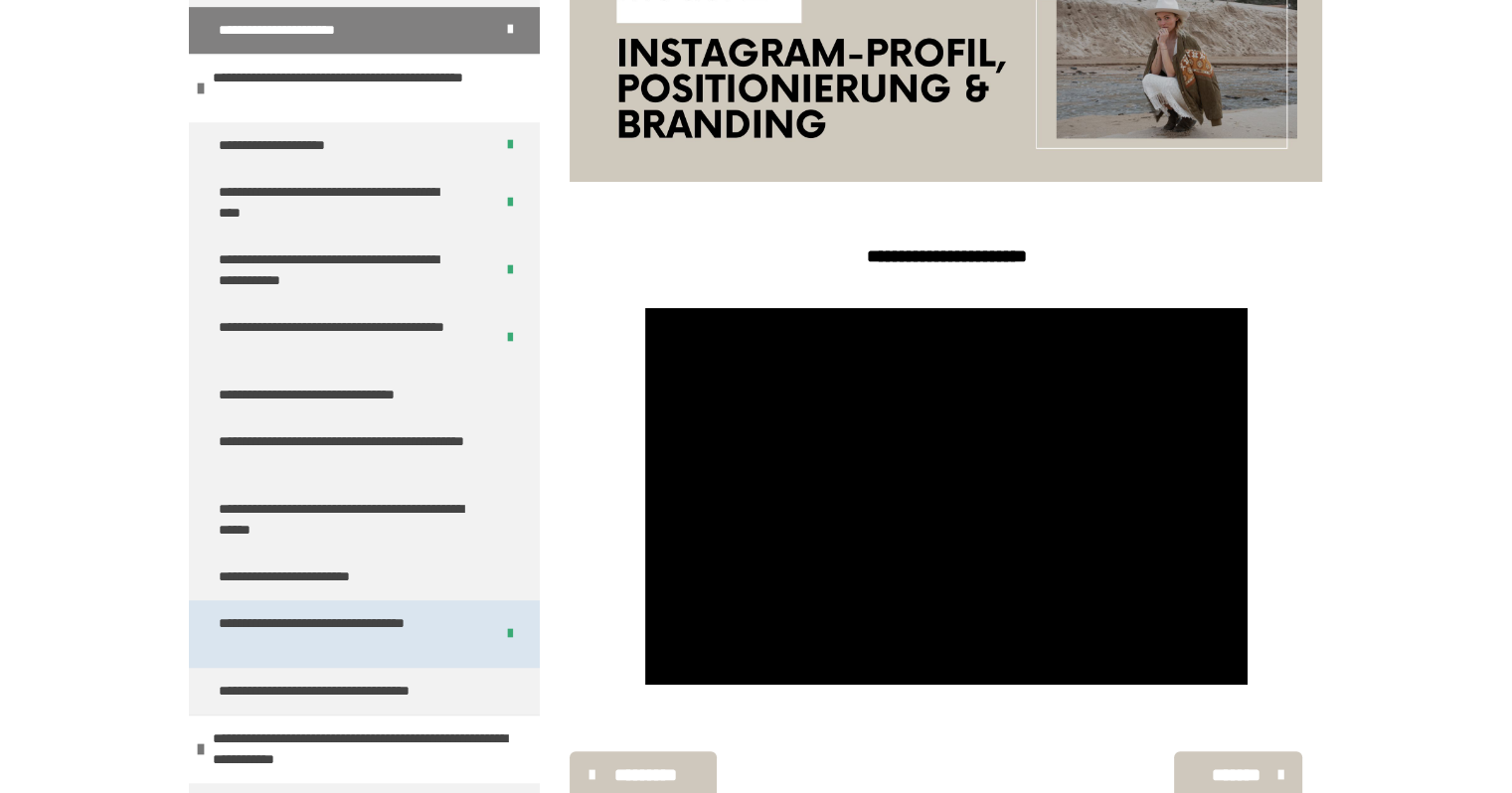 drag, startPoint x: 364, startPoint y: 632, endPoint x: 366, endPoint y: 609, distance: 23.086793 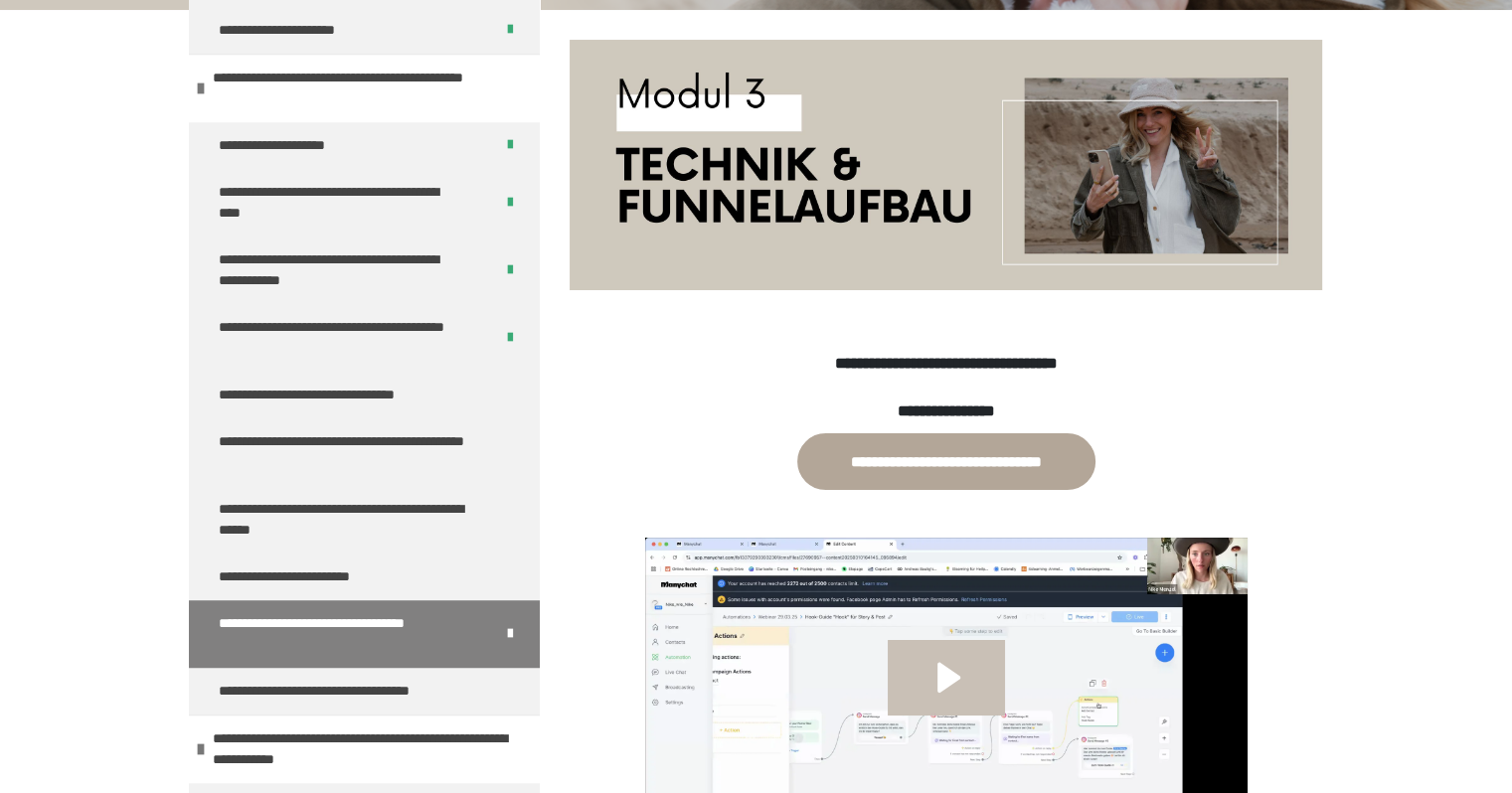 click 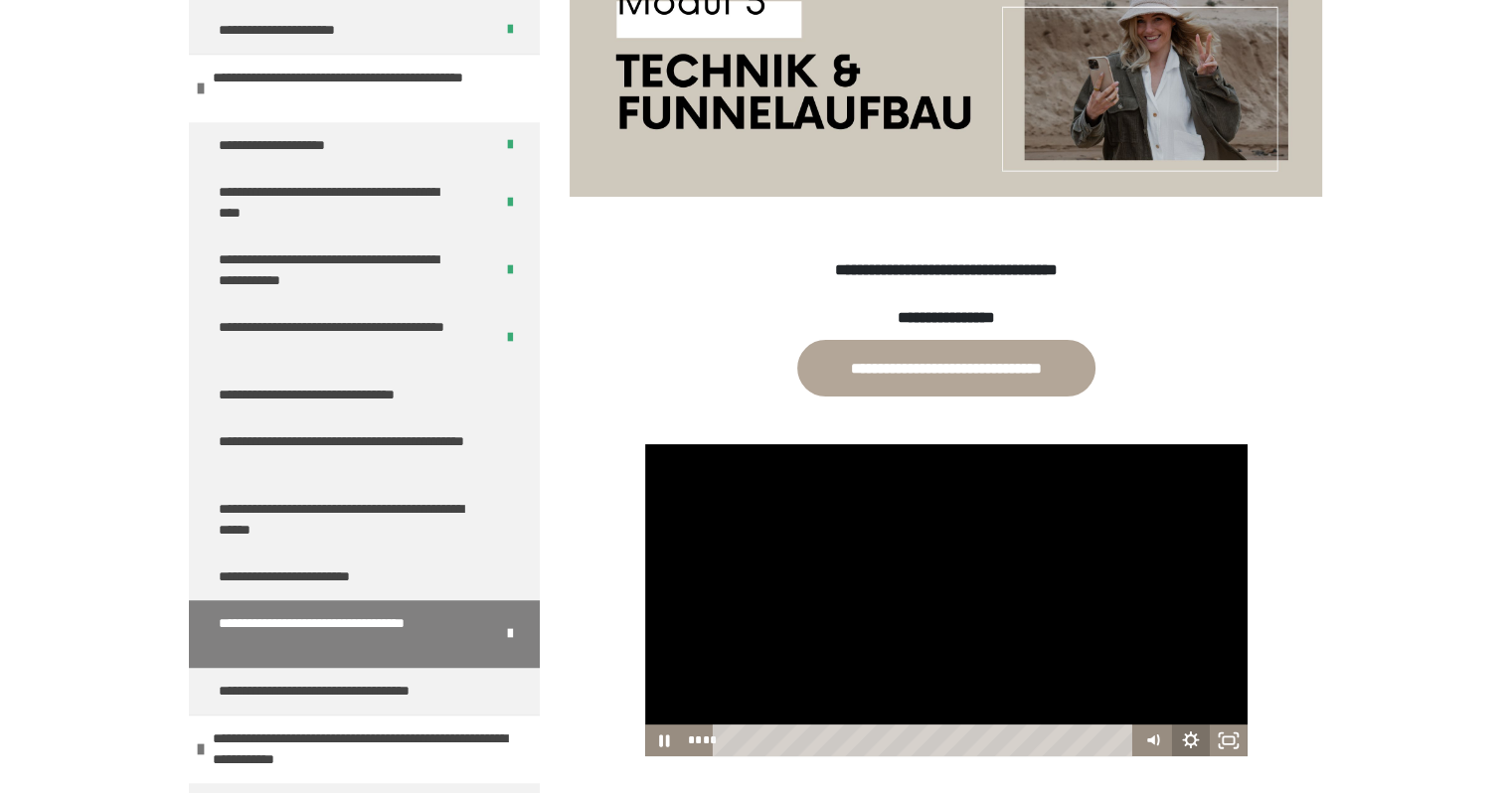 scroll, scrollTop: 467, scrollLeft: 0, axis: vertical 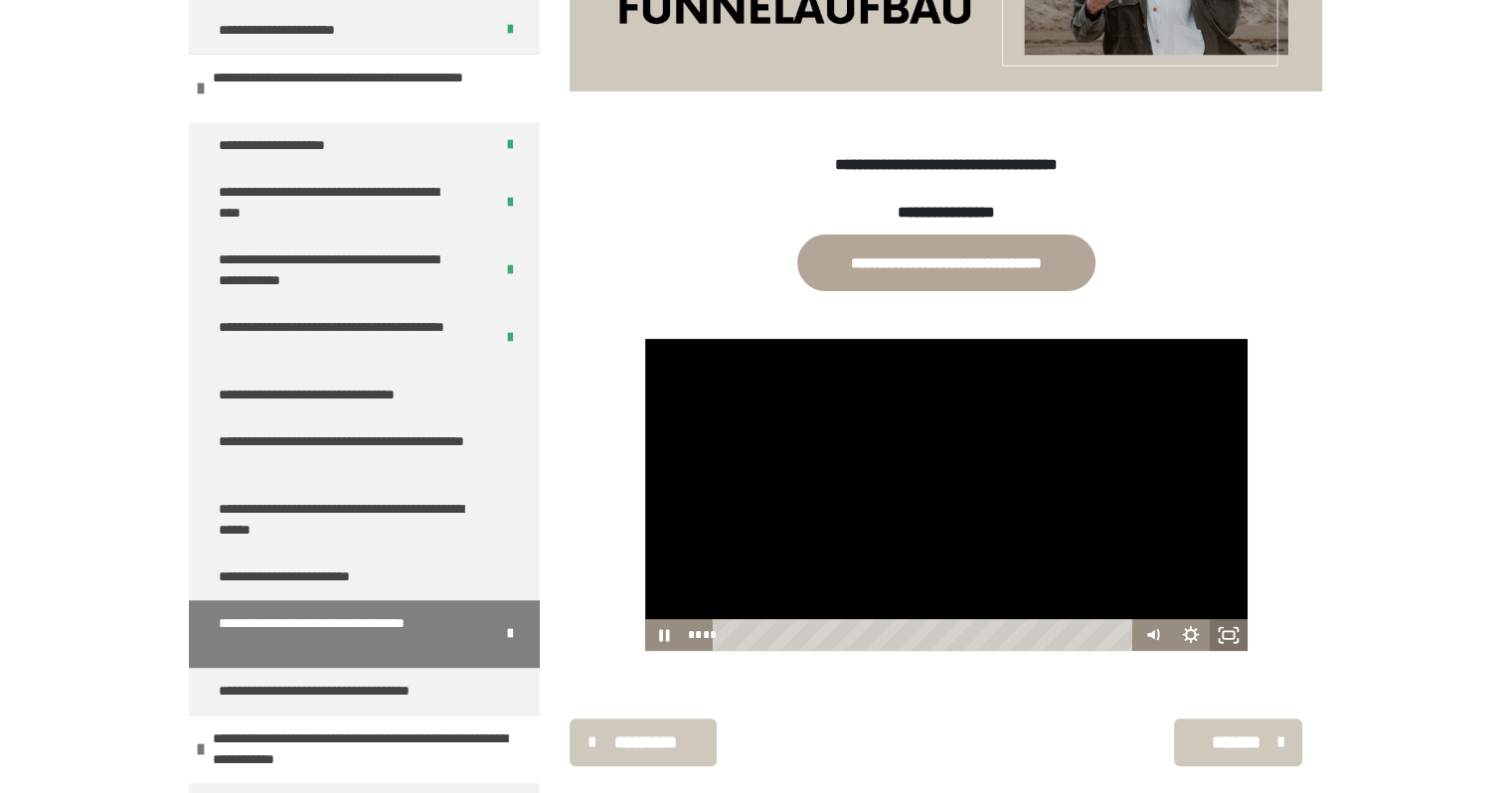 click 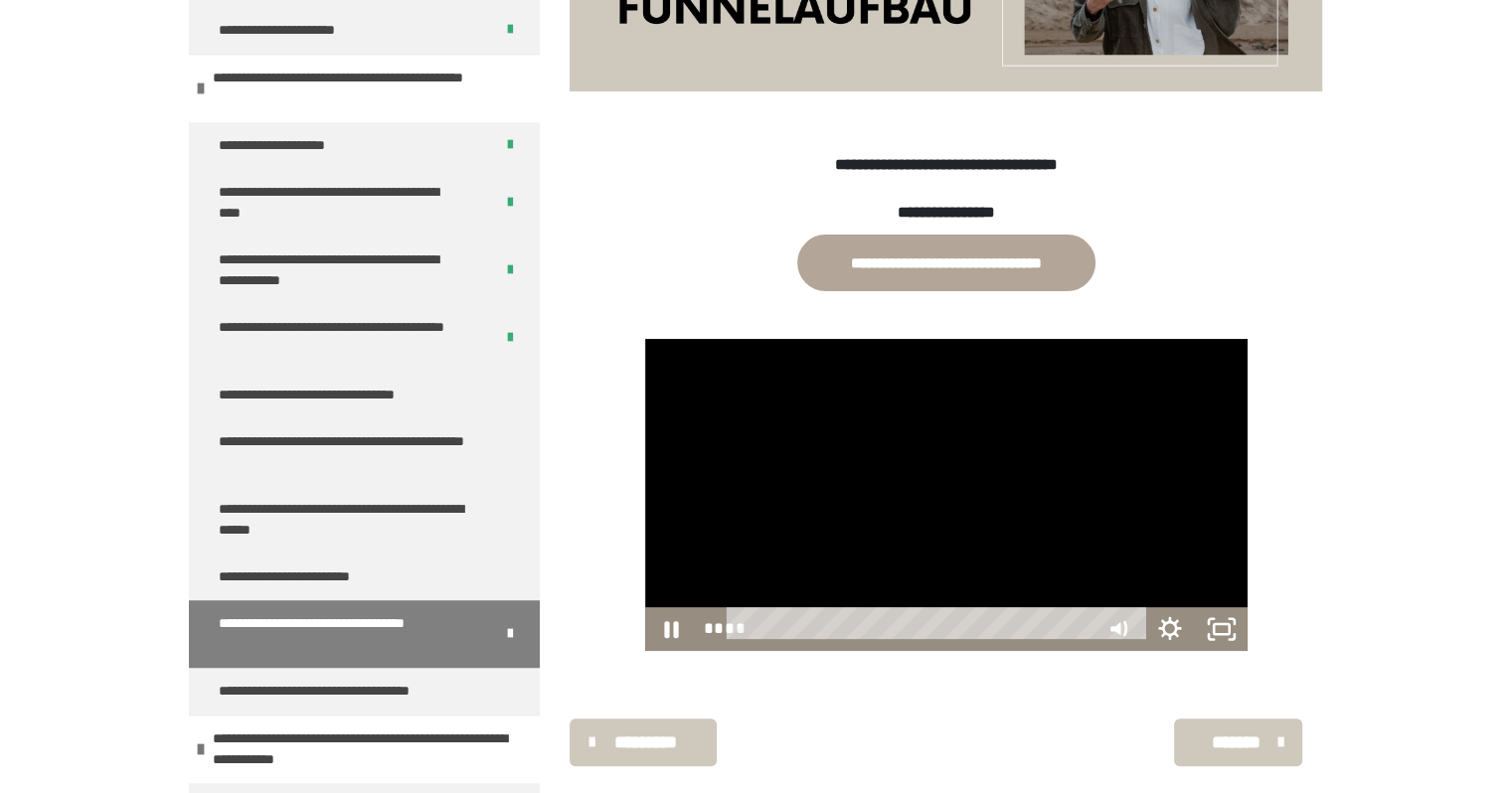 scroll, scrollTop: 434, scrollLeft: 0, axis: vertical 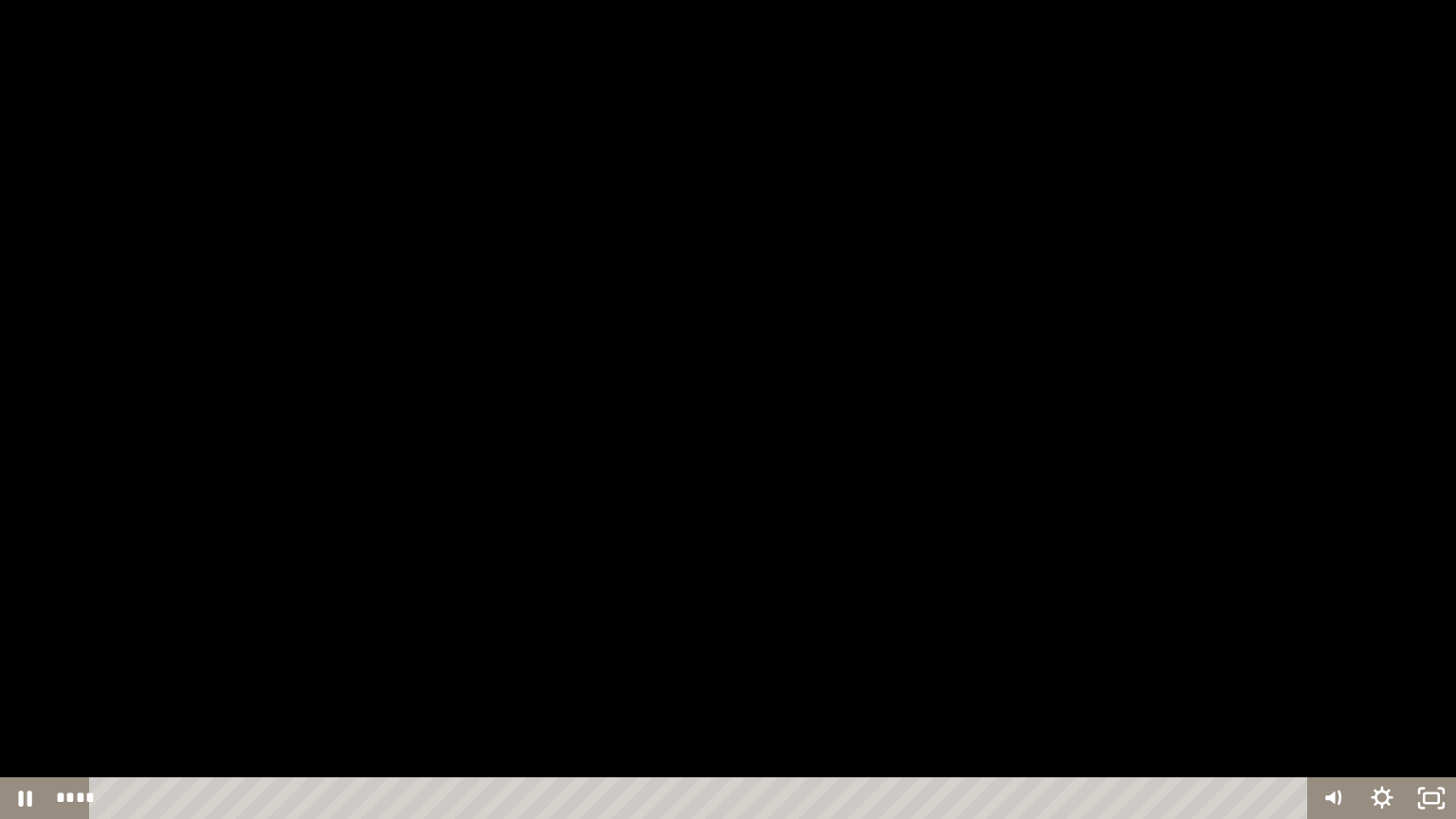 click at bounding box center [728, 410] 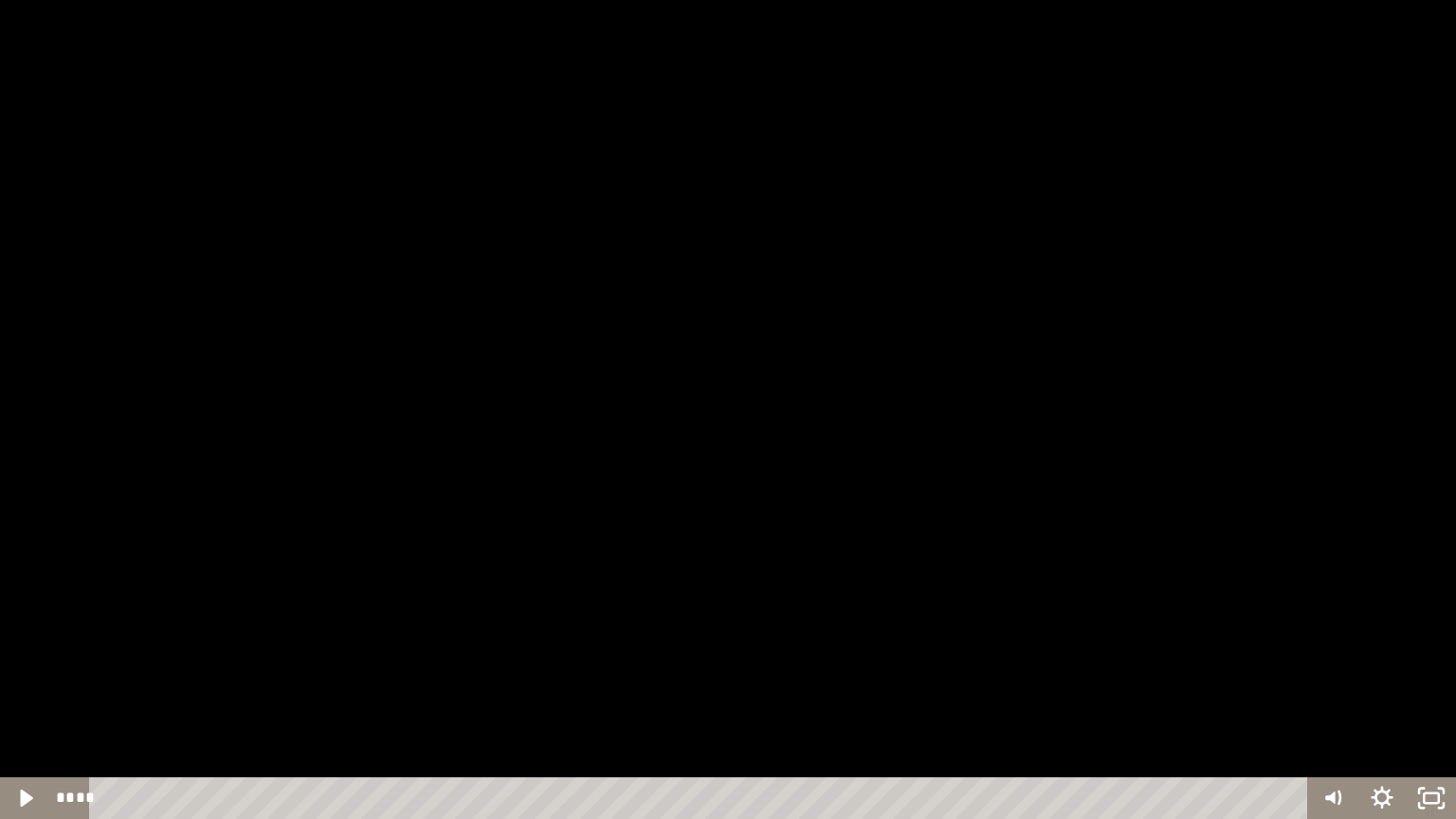 click at bounding box center (728, 410) 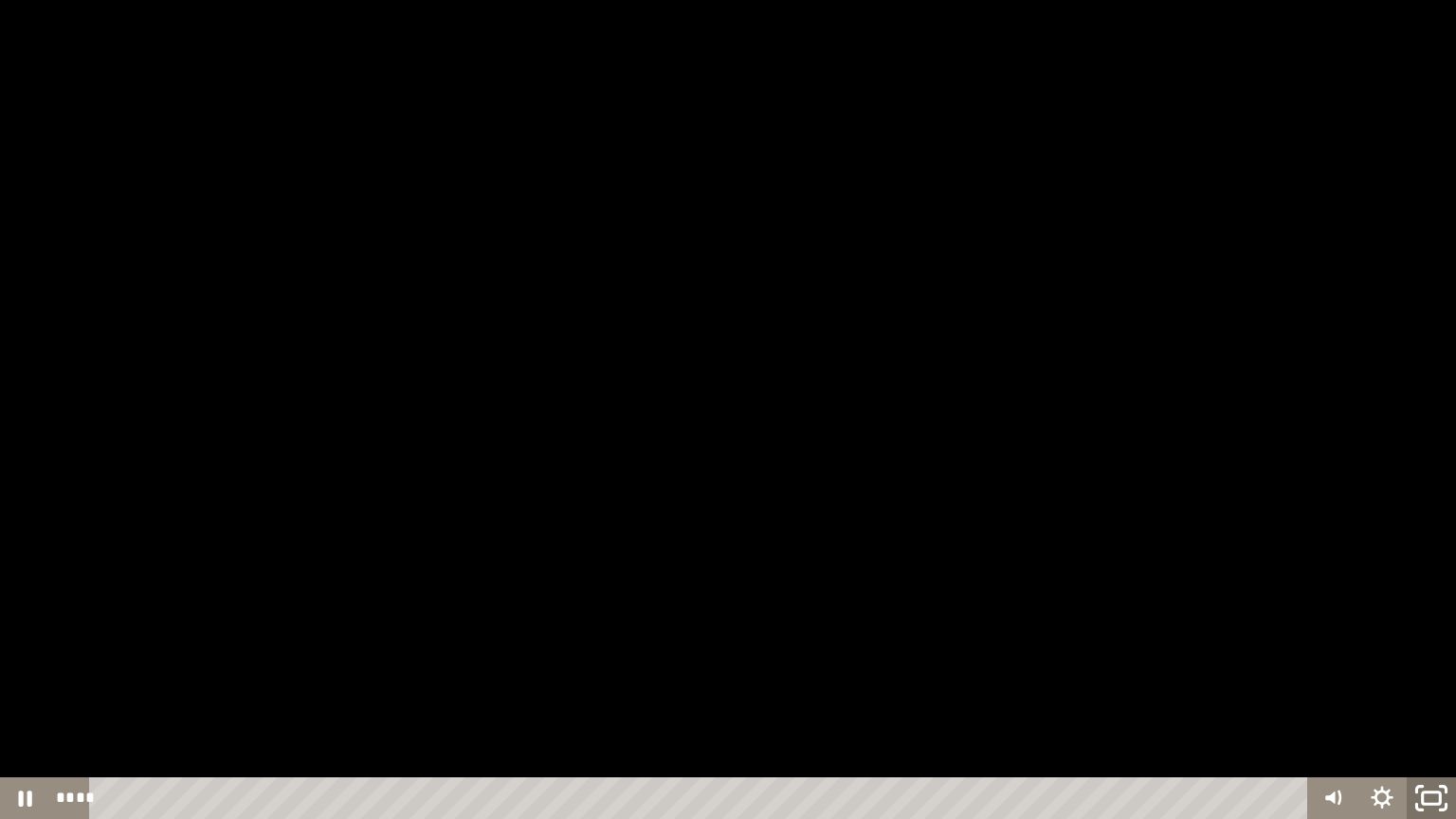 click 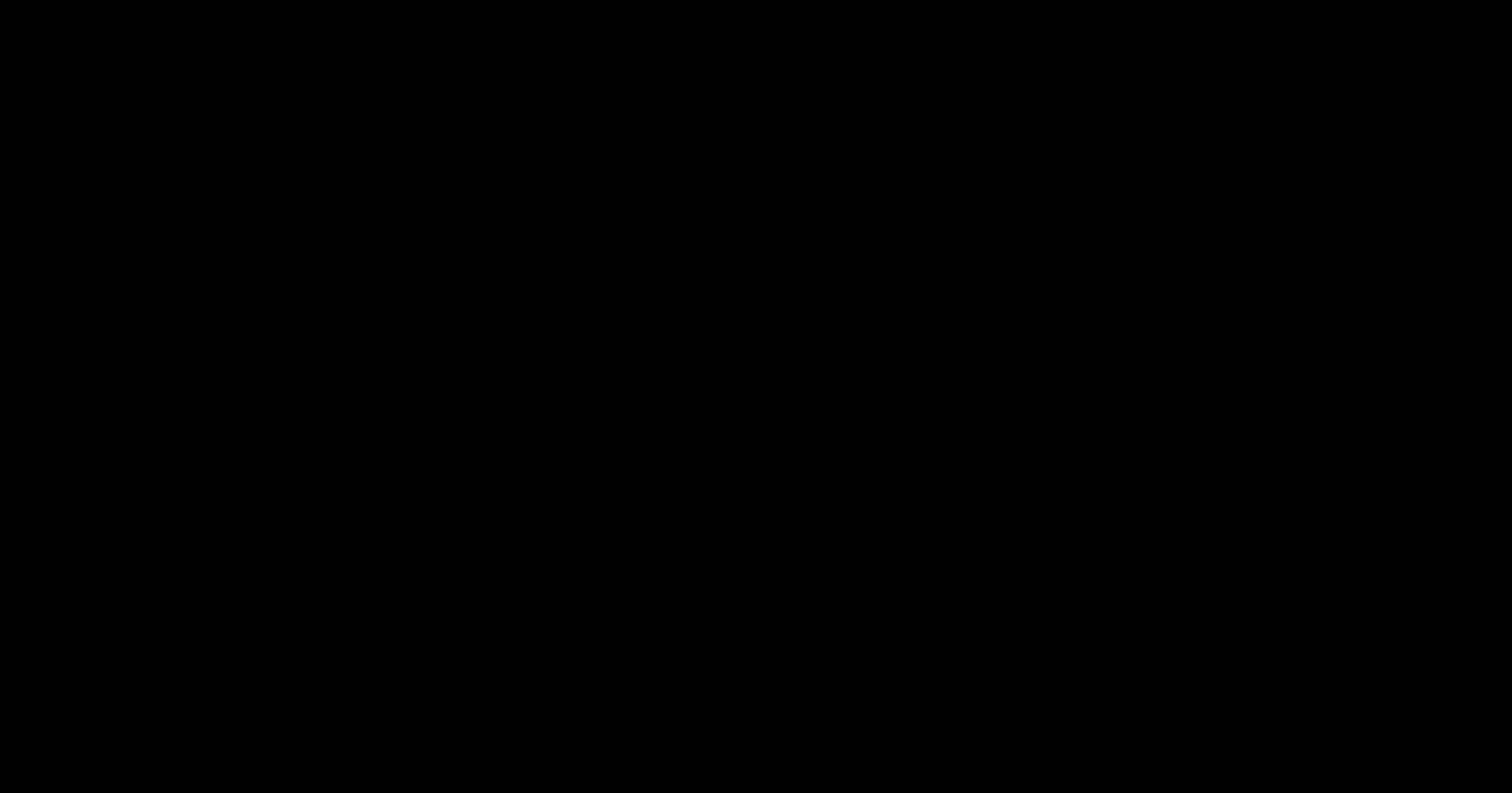 scroll, scrollTop: 301, scrollLeft: 0, axis: vertical 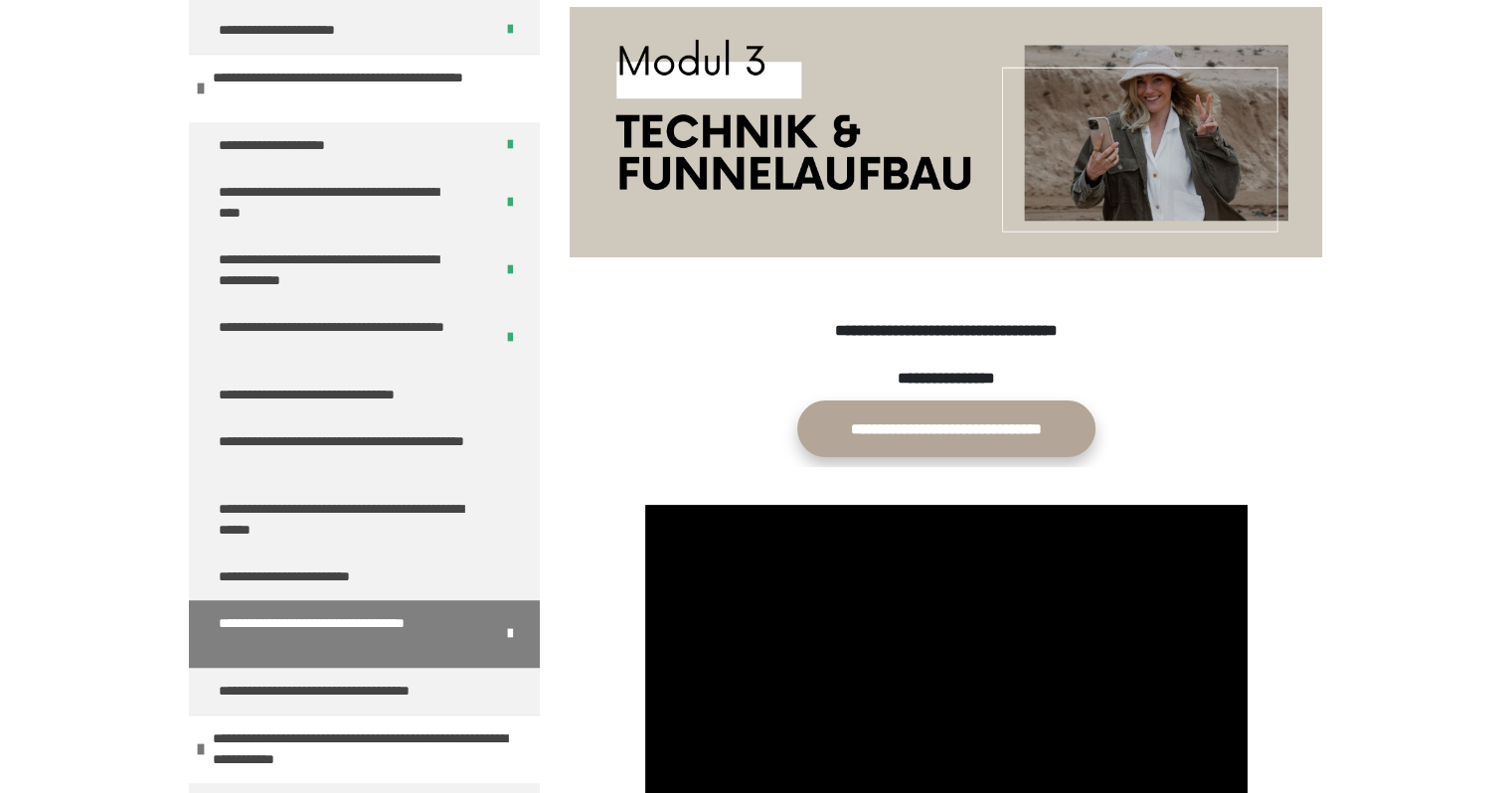 click on "**********" at bounding box center (946, 428) 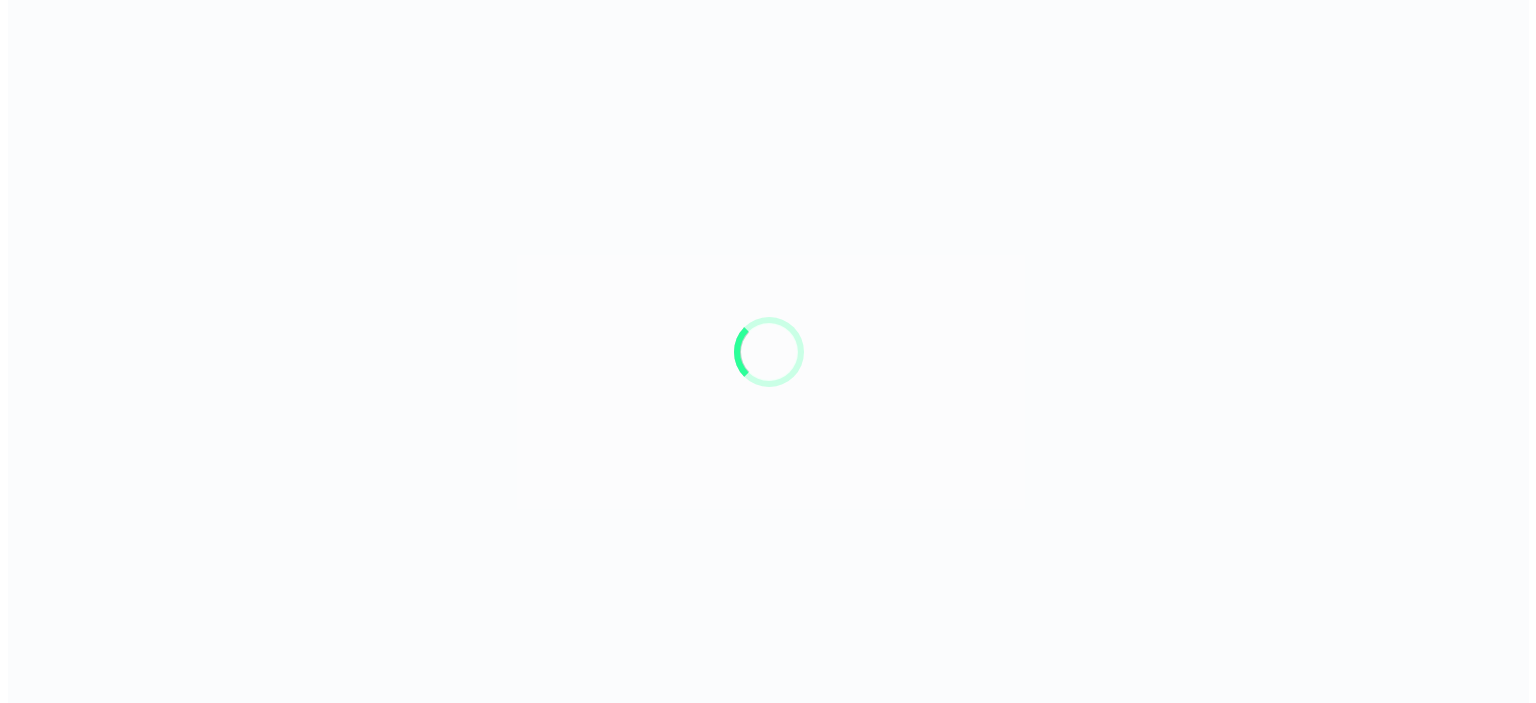 scroll, scrollTop: 0, scrollLeft: 0, axis: both 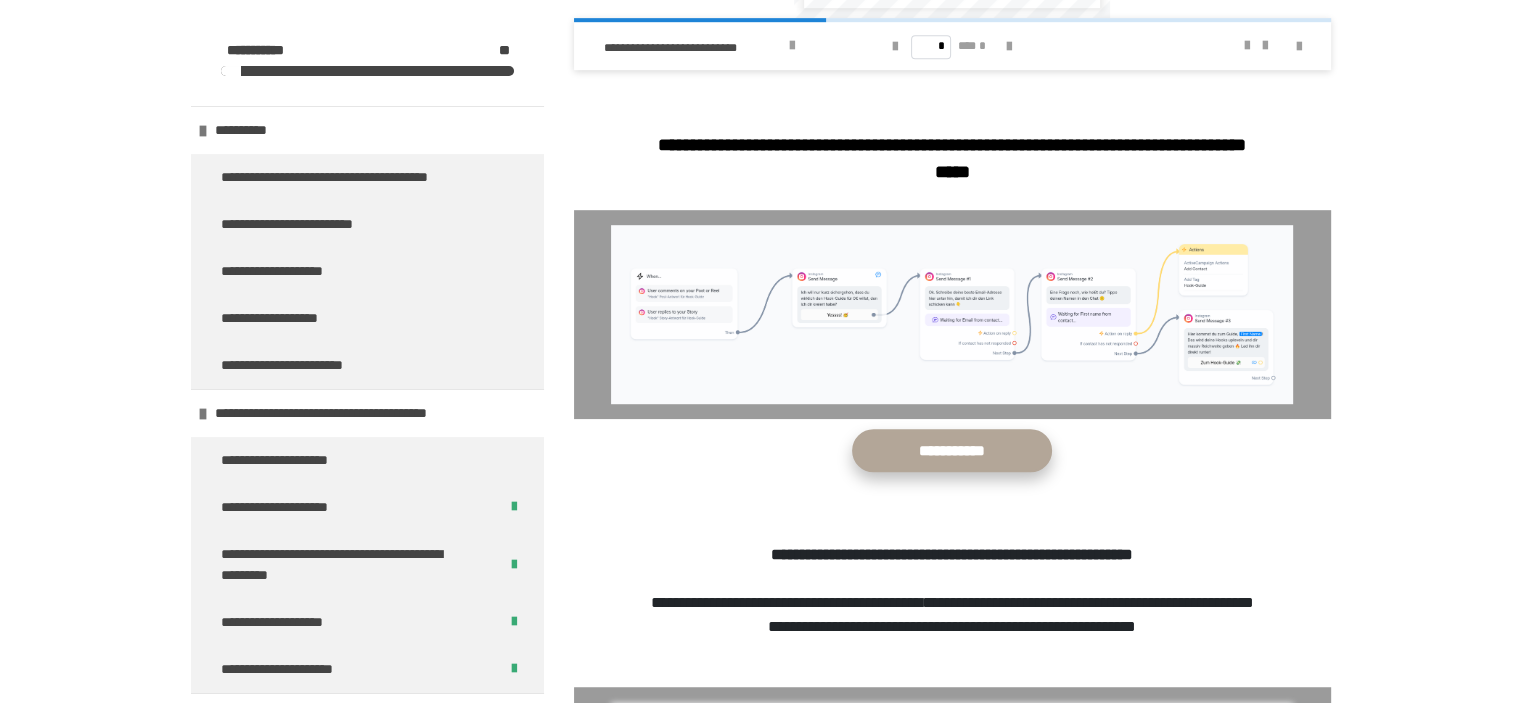click on "**********" at bounding box center (952, 450) 